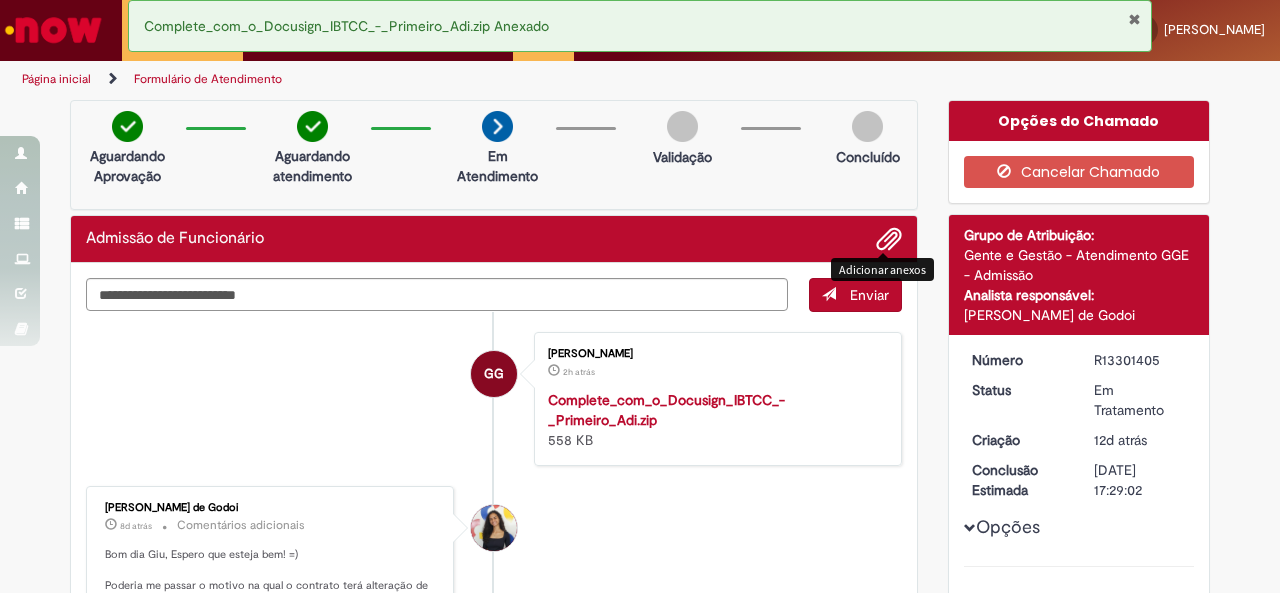 scroll, scrollTop: 0, scrollLeft: 0, axis: both 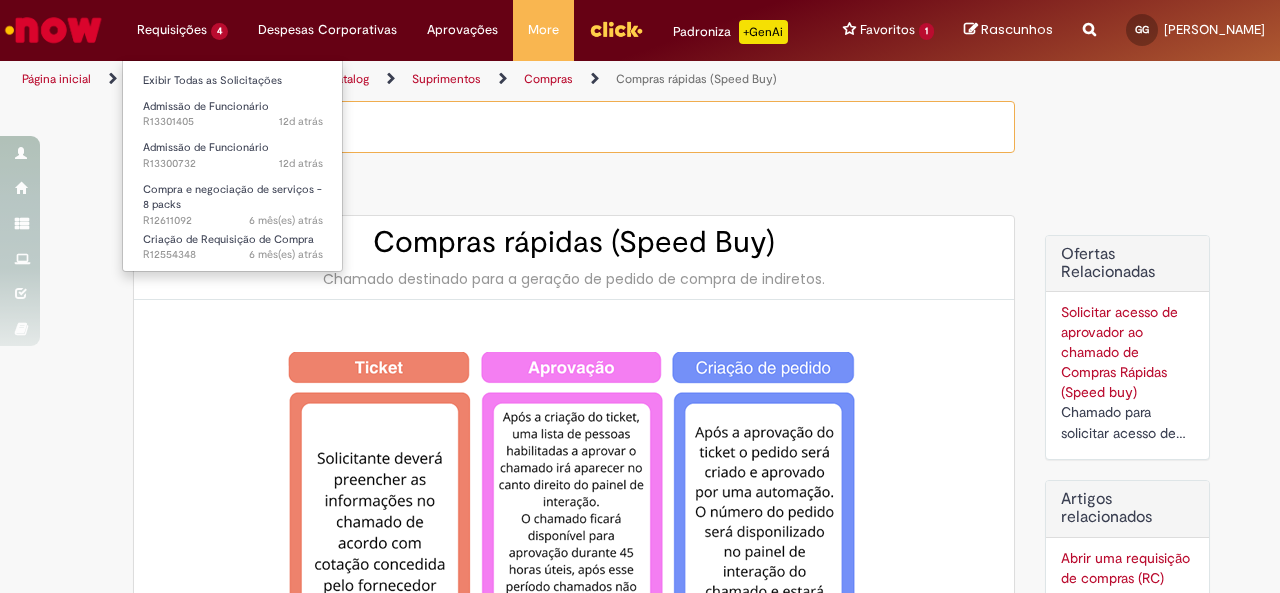 type on "**********" 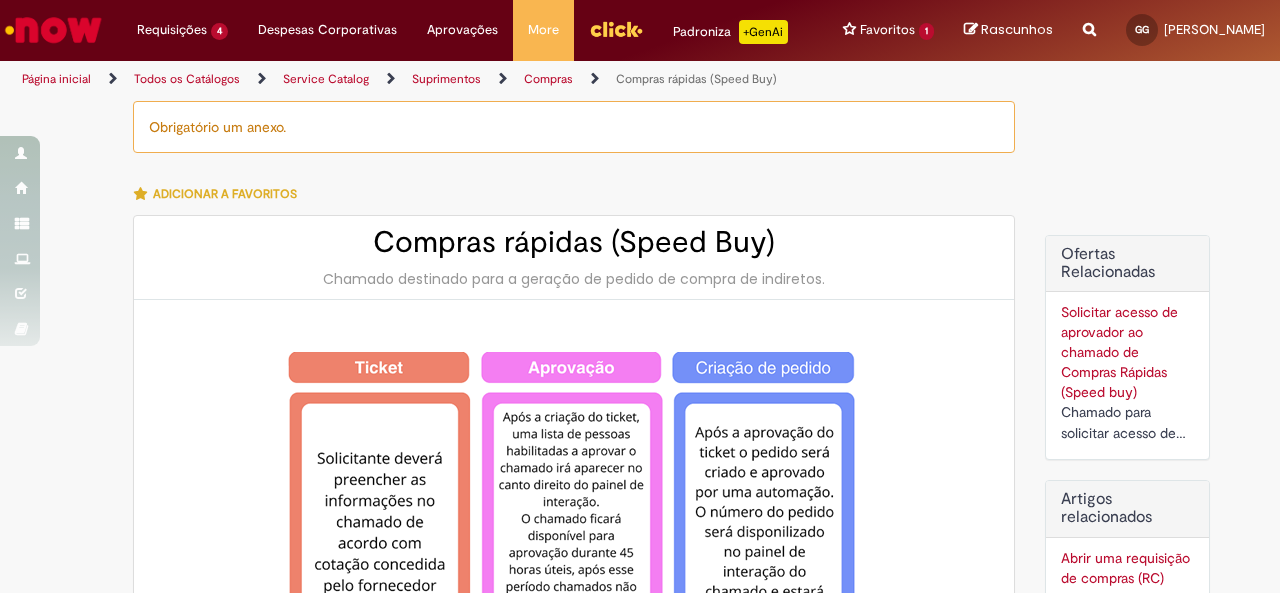 click on "Todos os Catálogos" at bounding box center [187, 79] 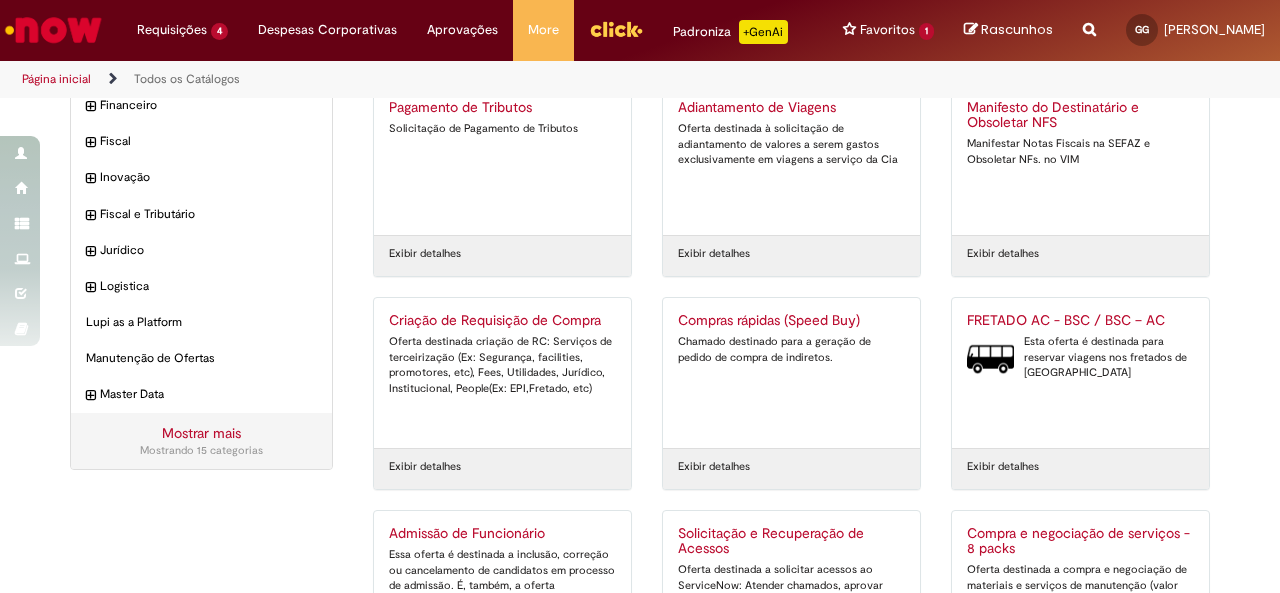 scroll, scrollTop: 0, scrollLeft: 0, axis: both 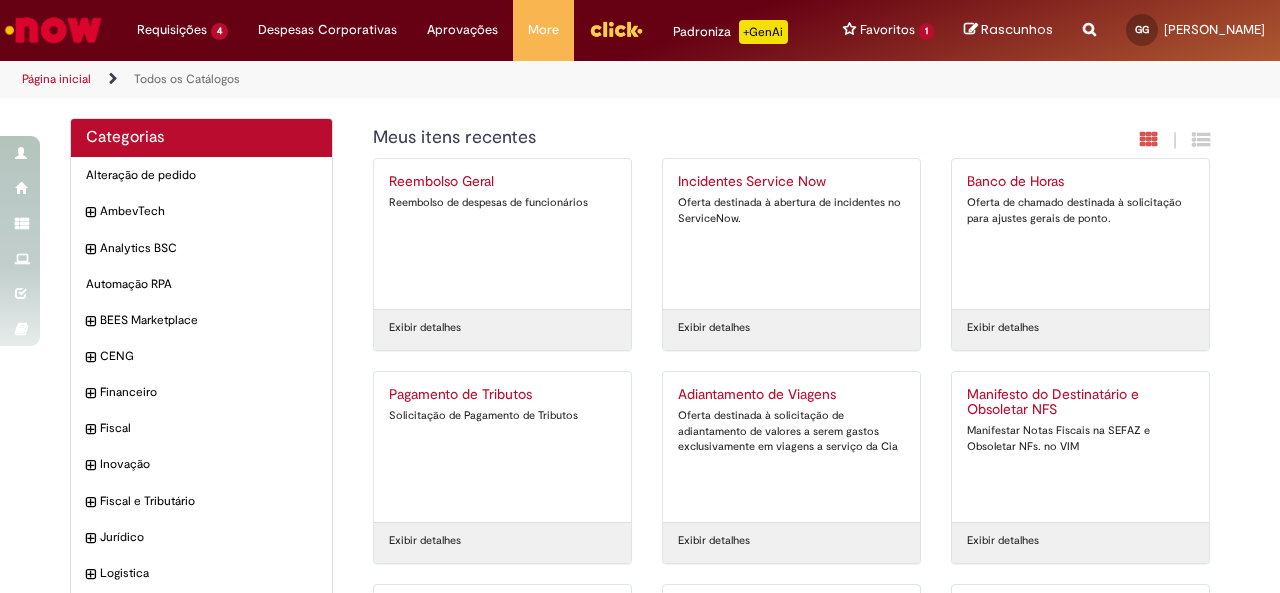 click on "Página inicial" at bounding box center [56, 79] 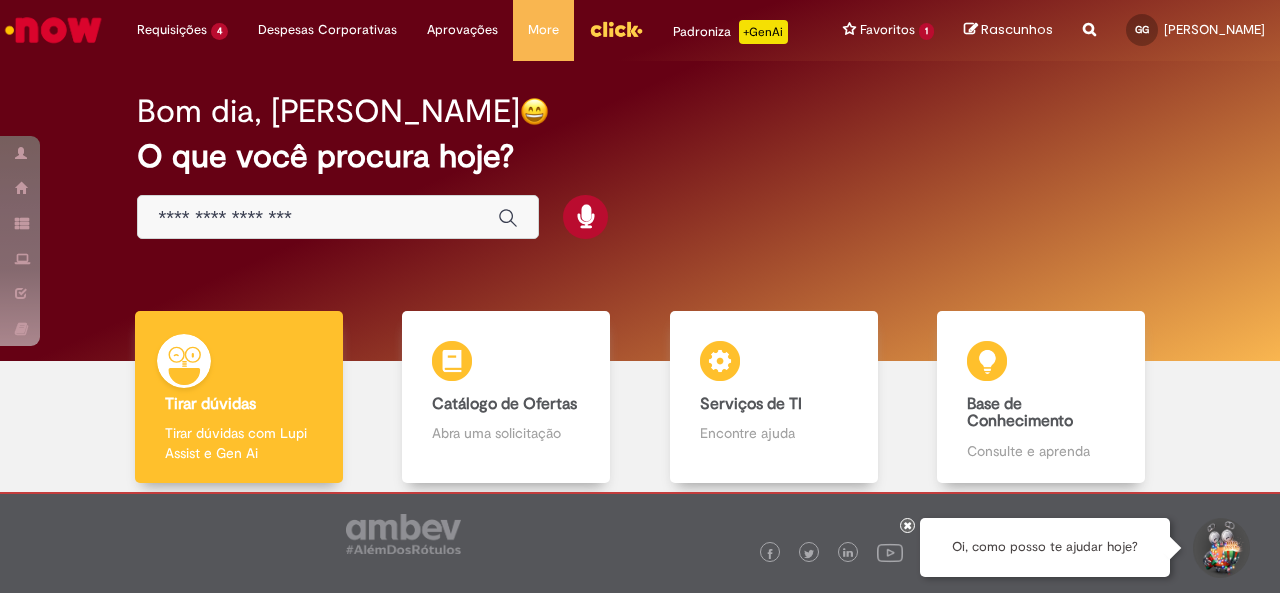 click at bounding box center [318, 218] 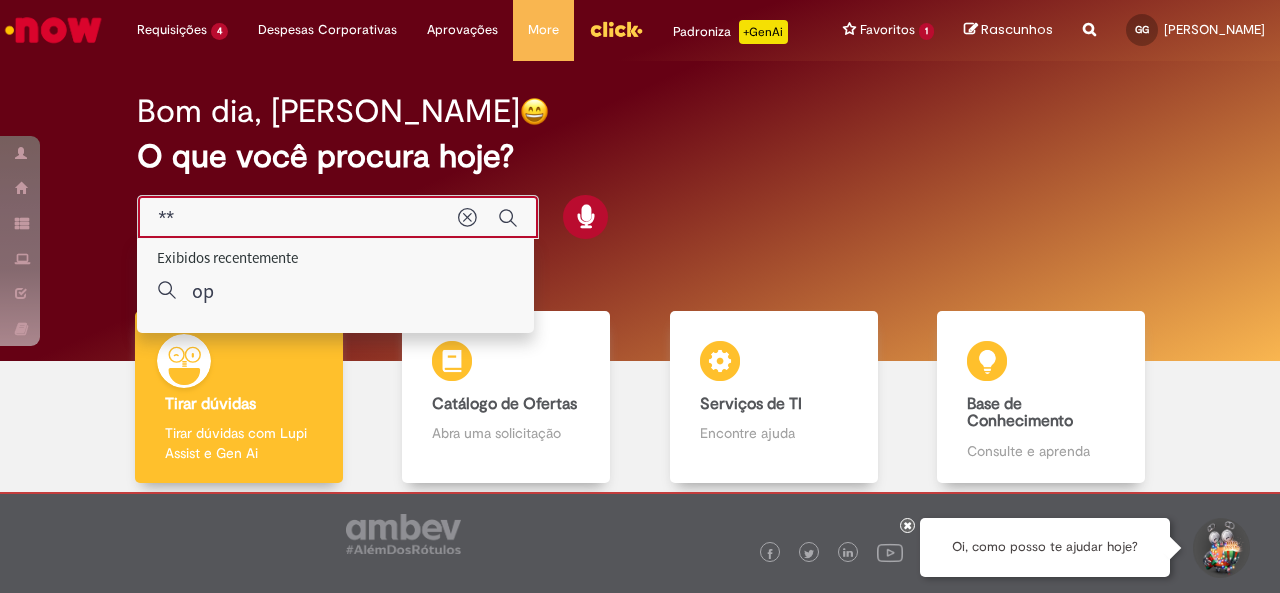 type on "*" 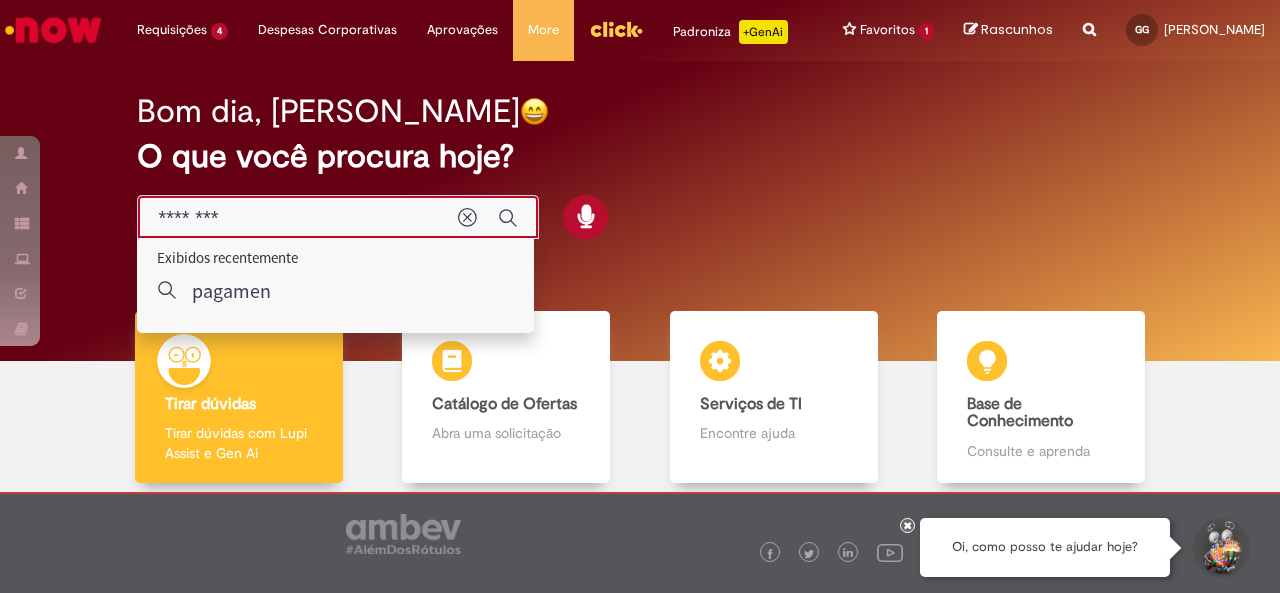 type on "*********" 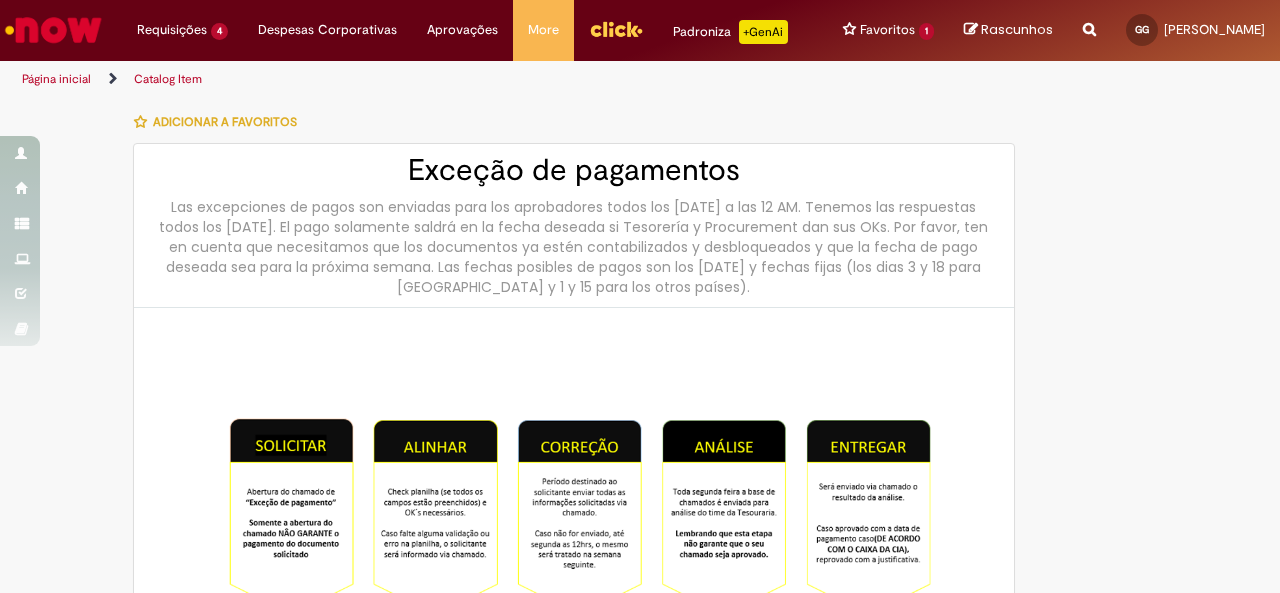 type on "********" 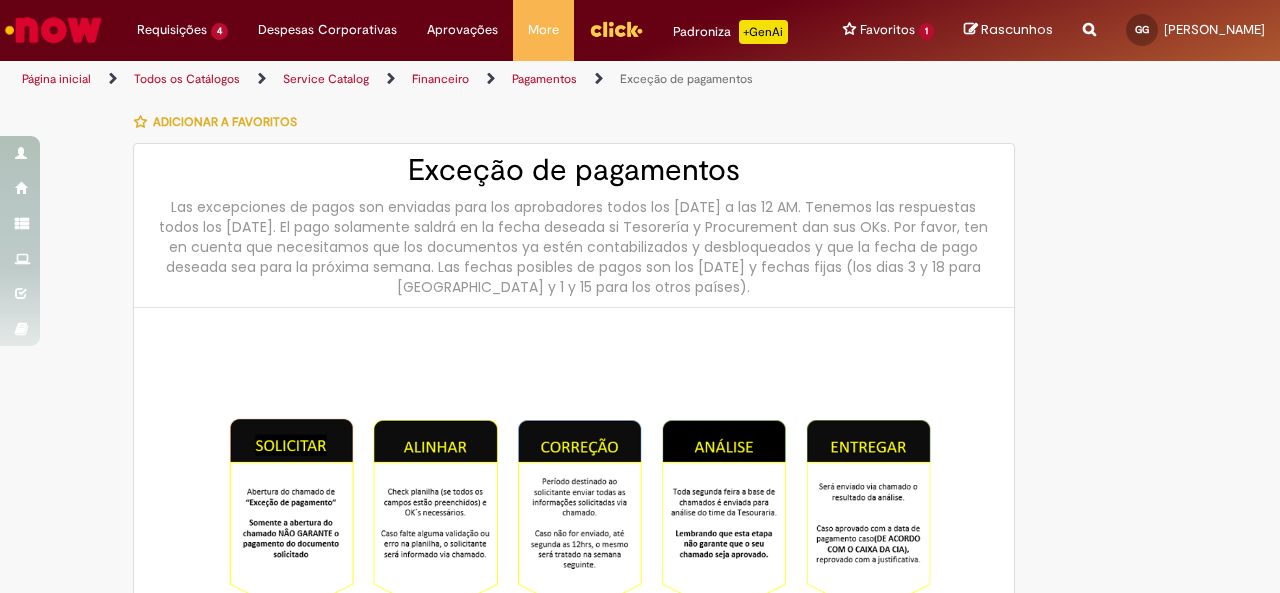 type on "**********" 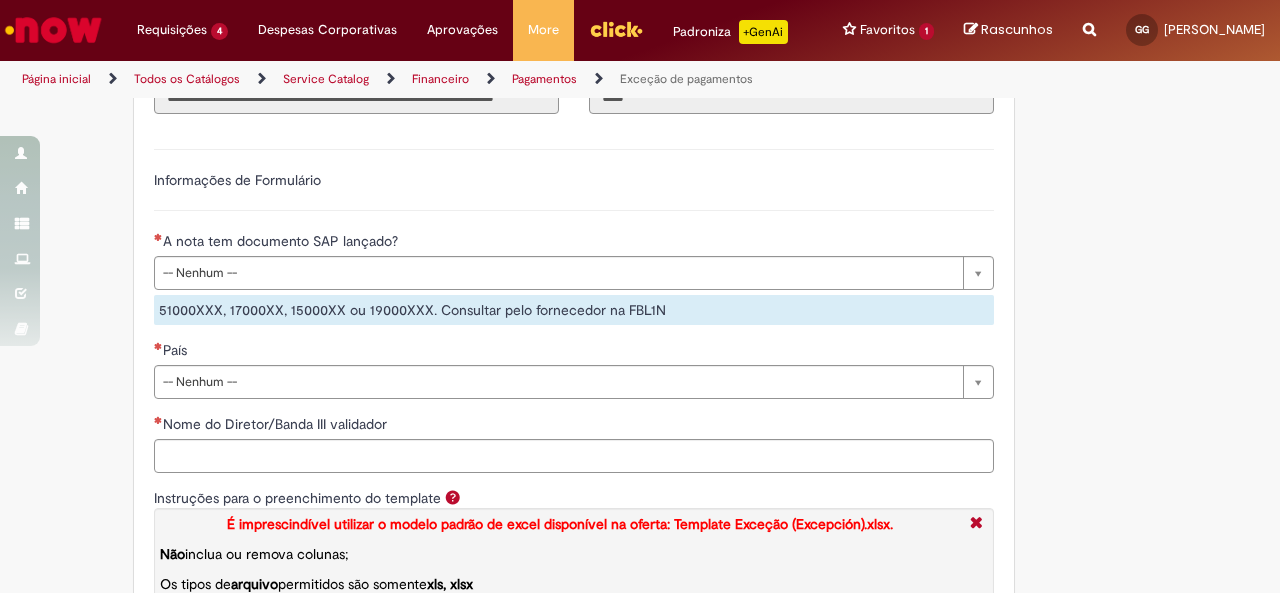 scroll, scrollTop: 1705, scrollLeft: 0, axis: vertical 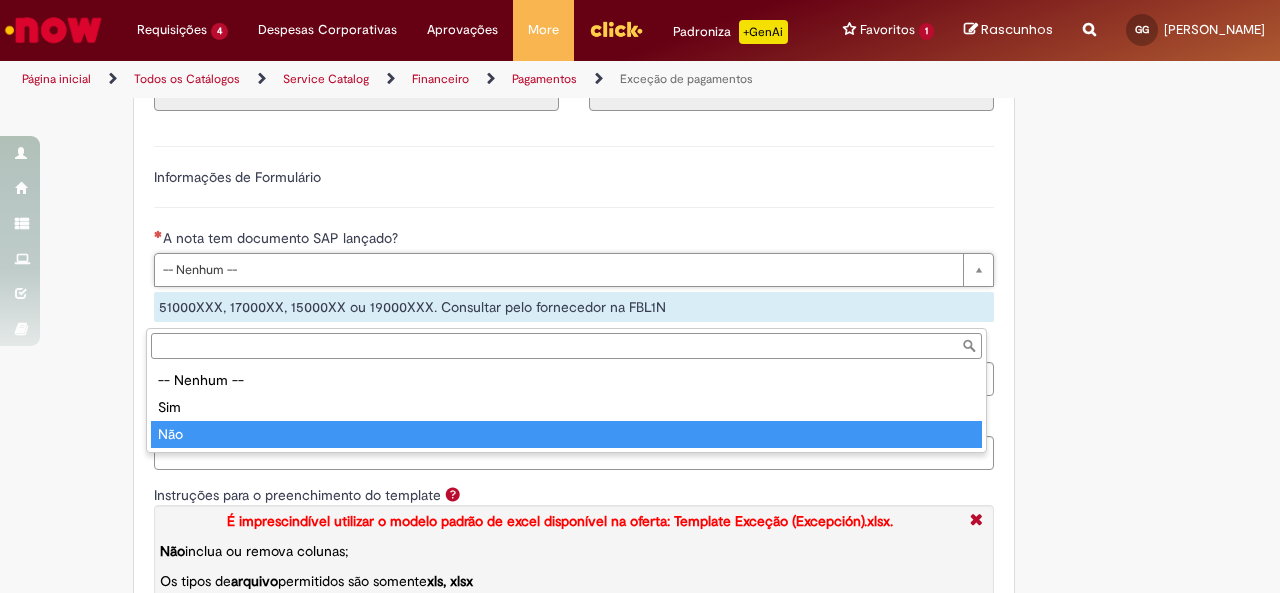 type on "***" 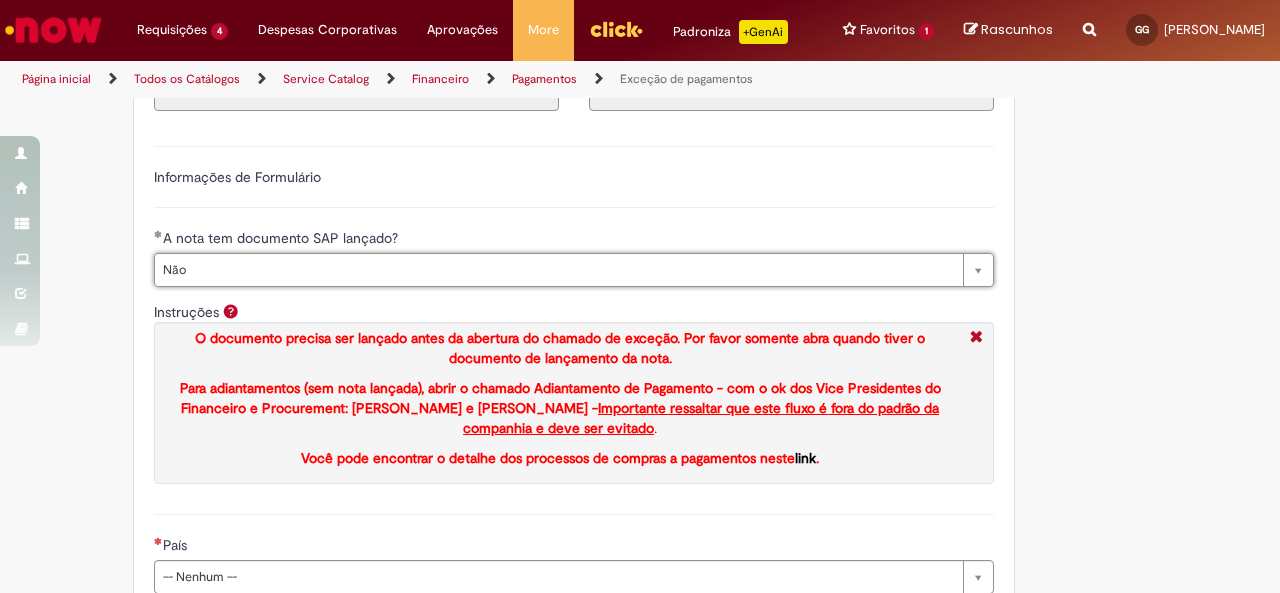 click on "A nota tem documento SAP lançado?" at bounding box center [574, 240] 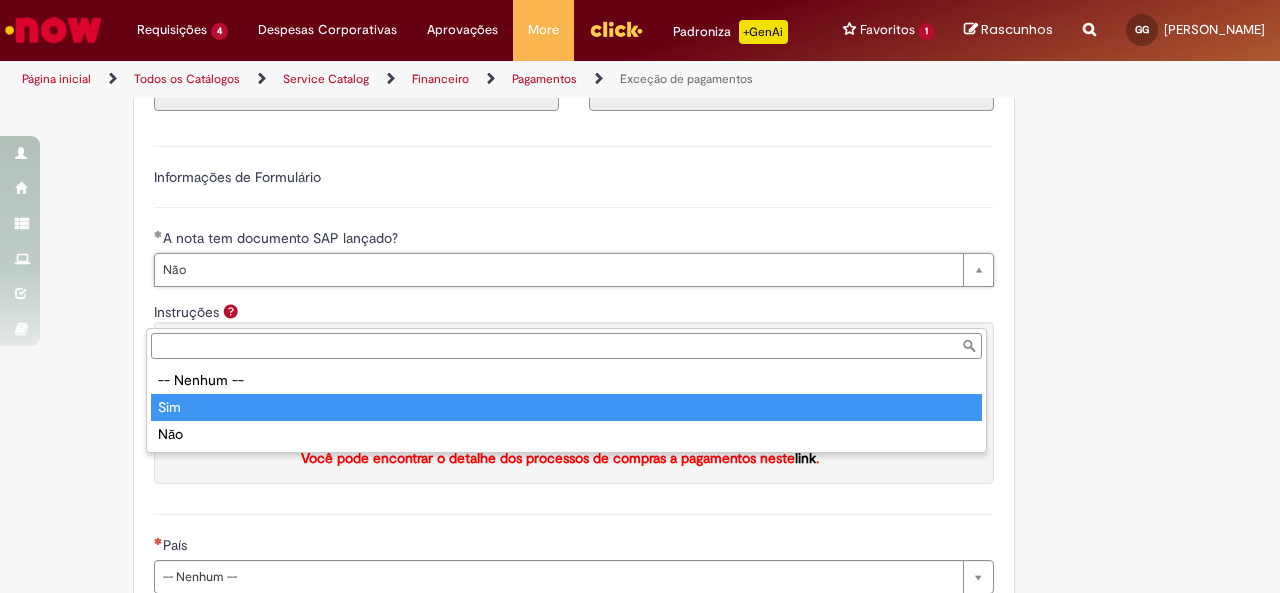 type on "***" 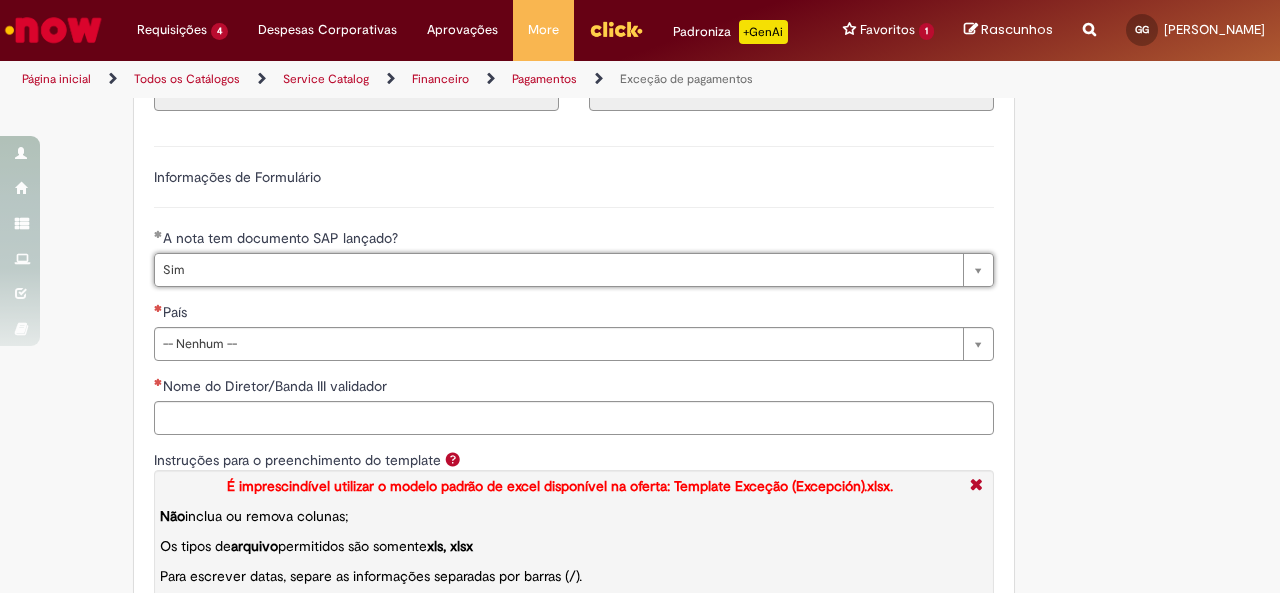 scroll, scrollTop: 0, scrollLeft: 22, axis: horizontal 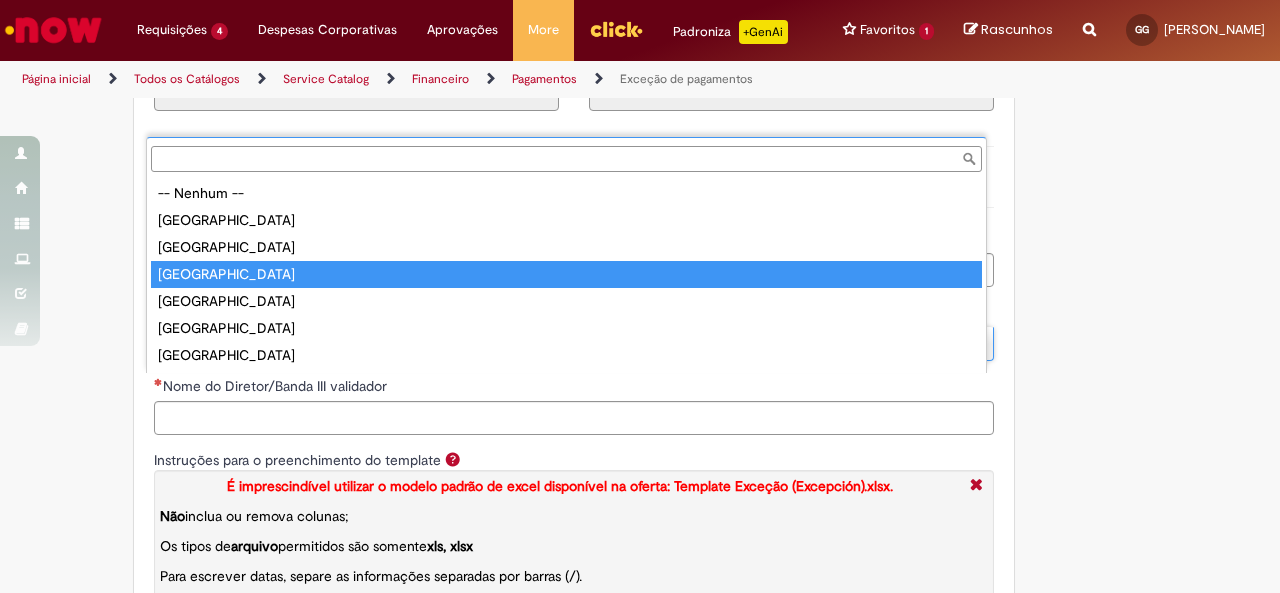 type on "******" 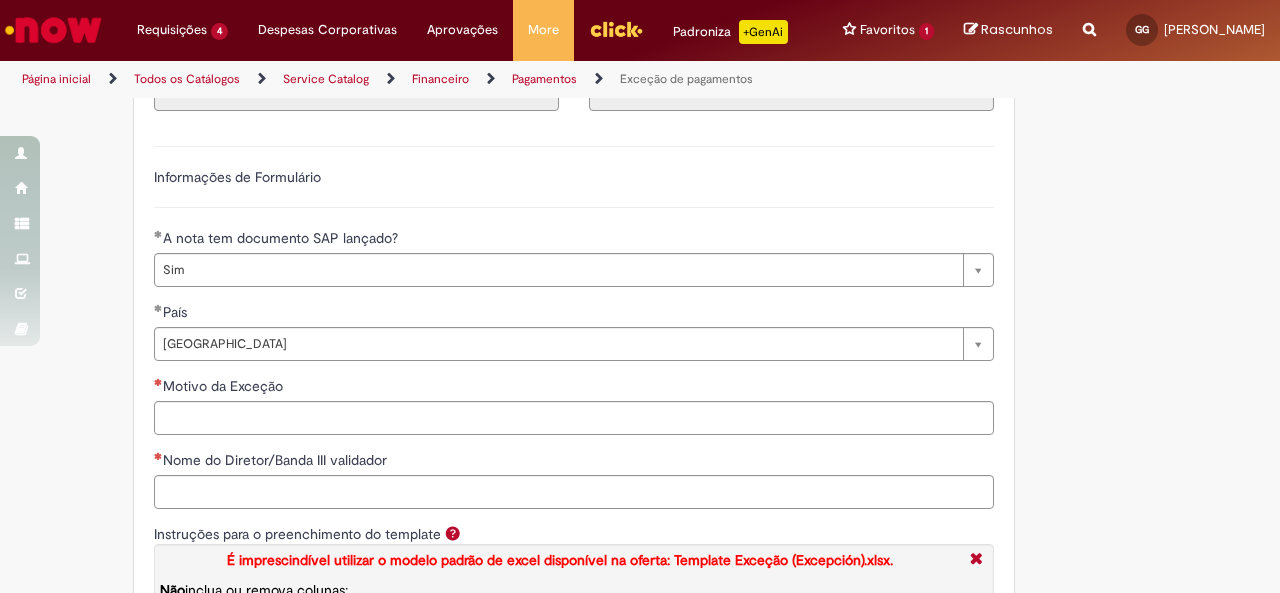 click on "Nome do Diretor/Banda III validador" at bounding box center (574, 462) 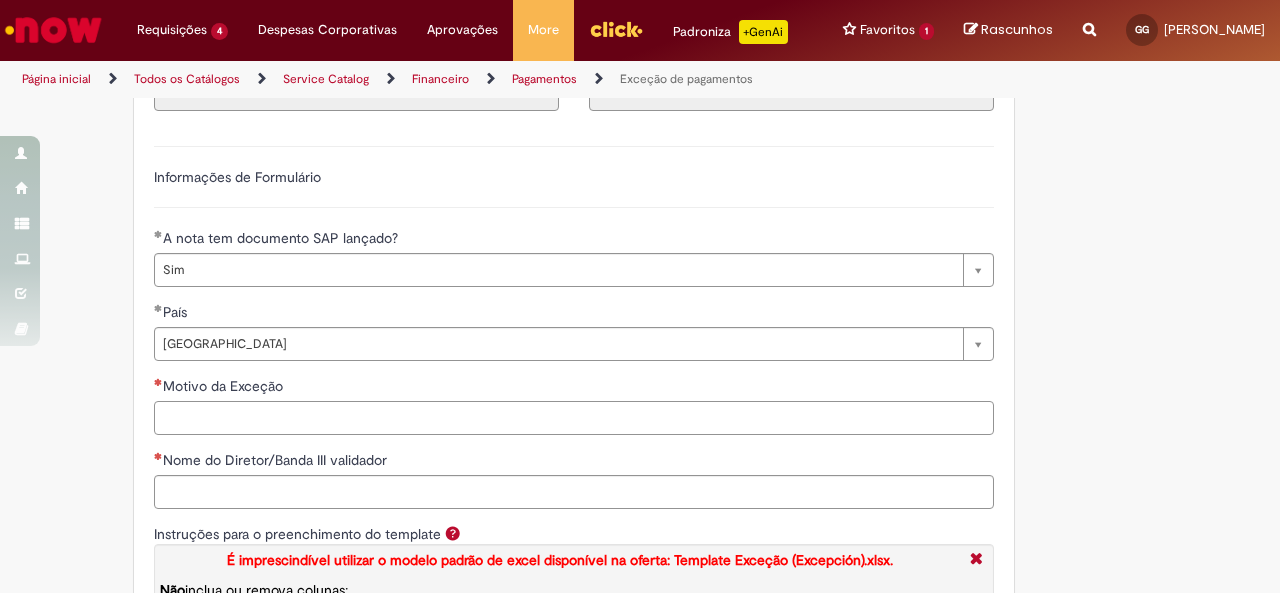 click on "Motivo da Exceção" at bounding box center (574, 418) 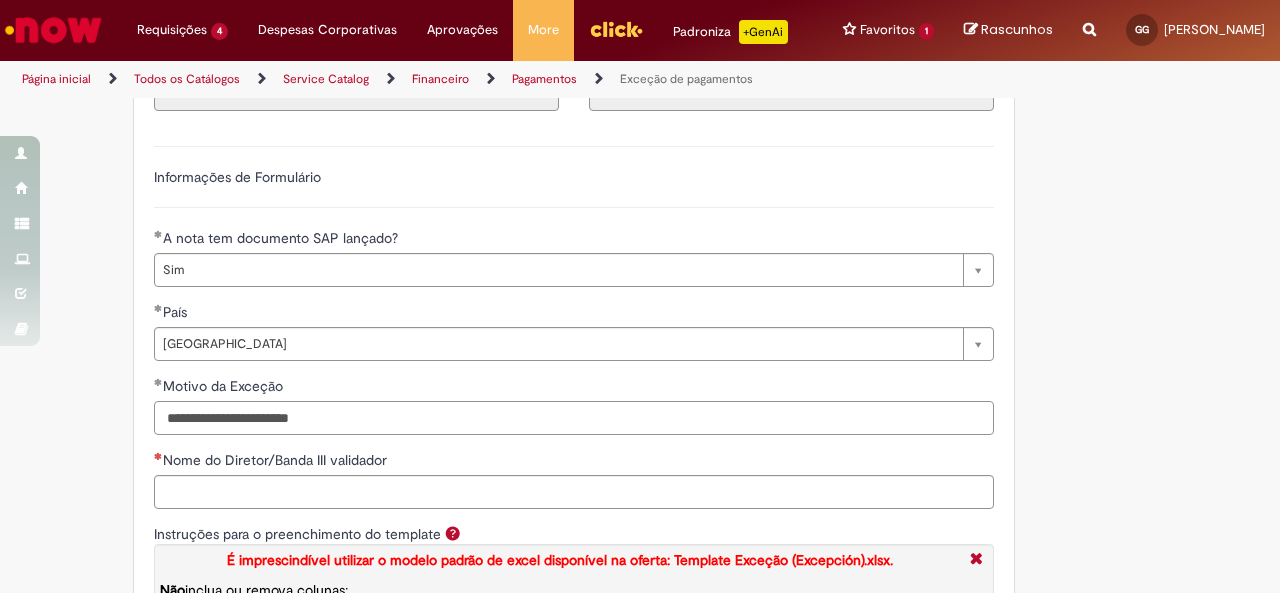 type on "**********" 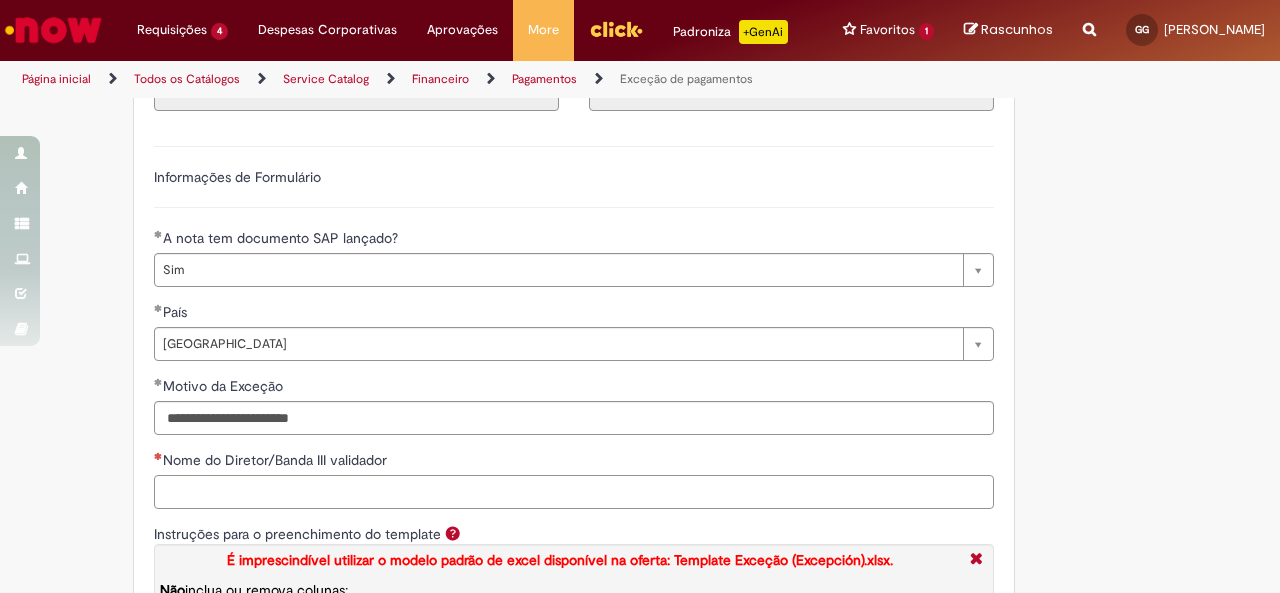 click on "Nome do Diretor/Banda III validador" at bounding box center [574, 492] 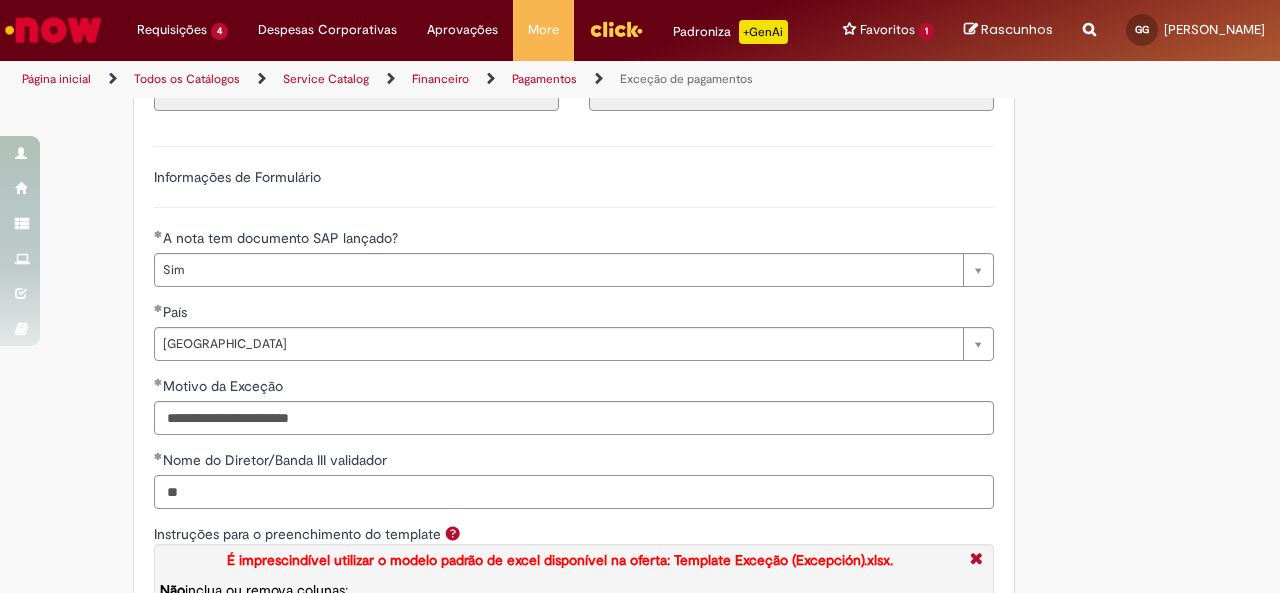 type on "*" 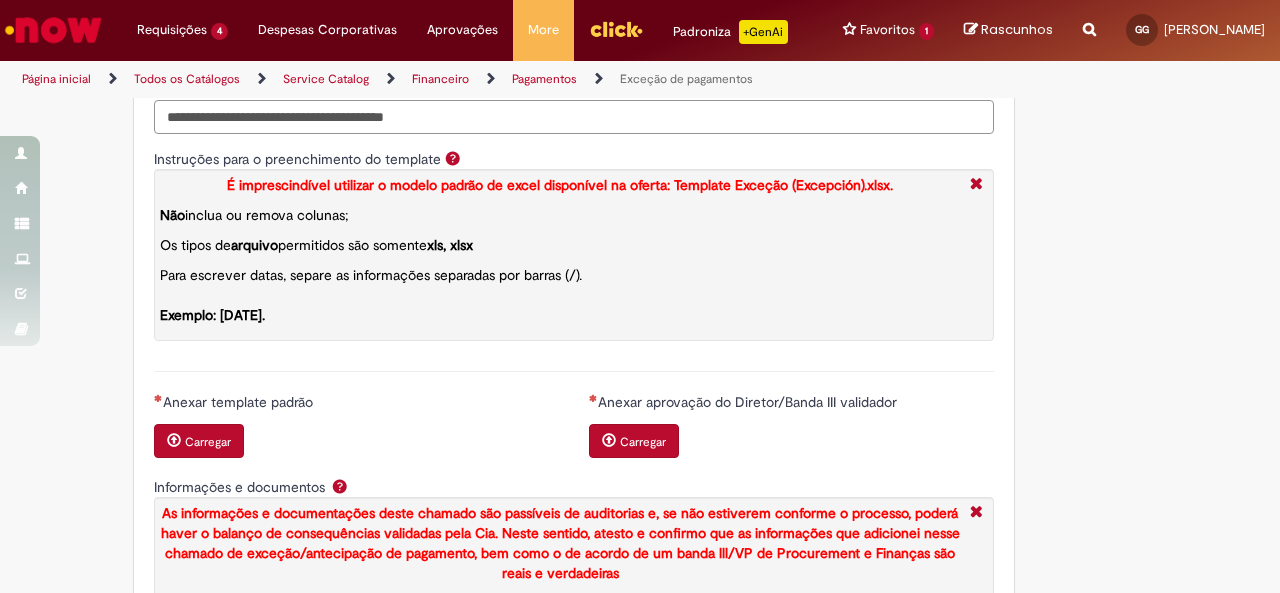 scroll, scrollTop: 2163, scrollLeft: 0, axis: vertical 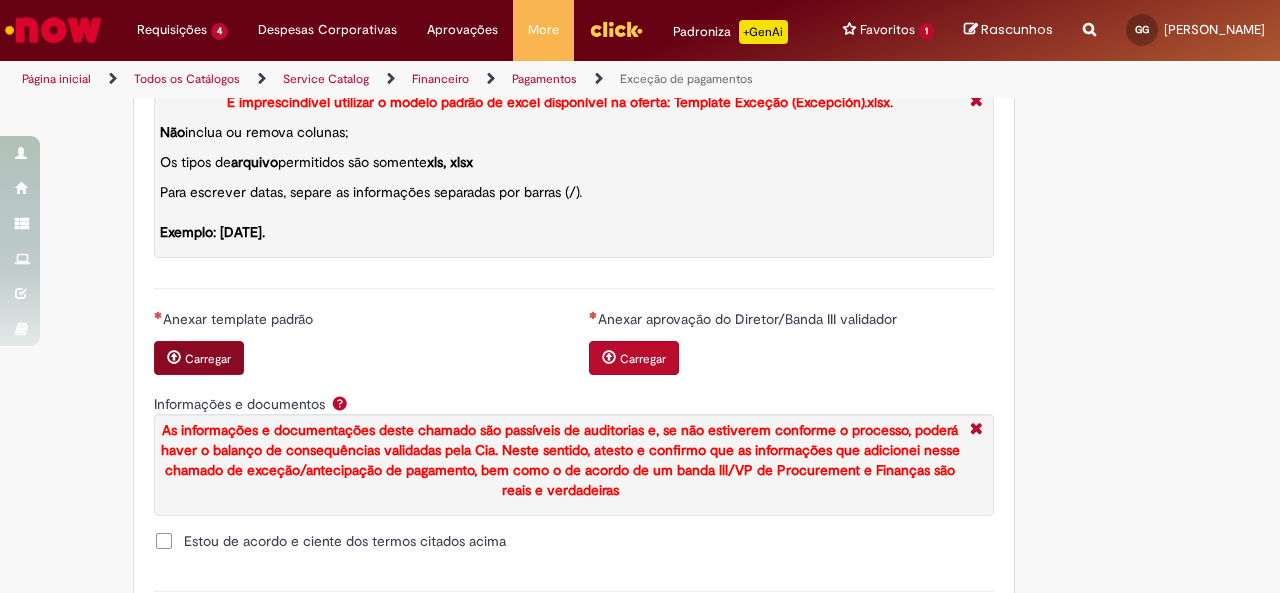 type on "**********" 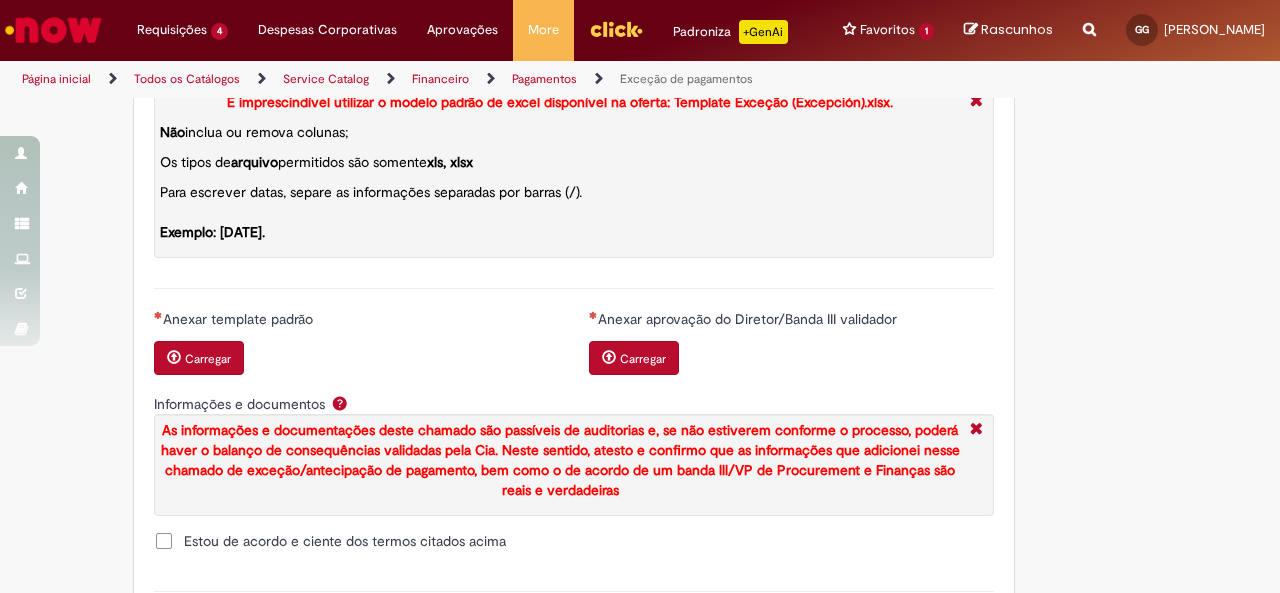 click on "Carregar" at bounding box center (199, 358) 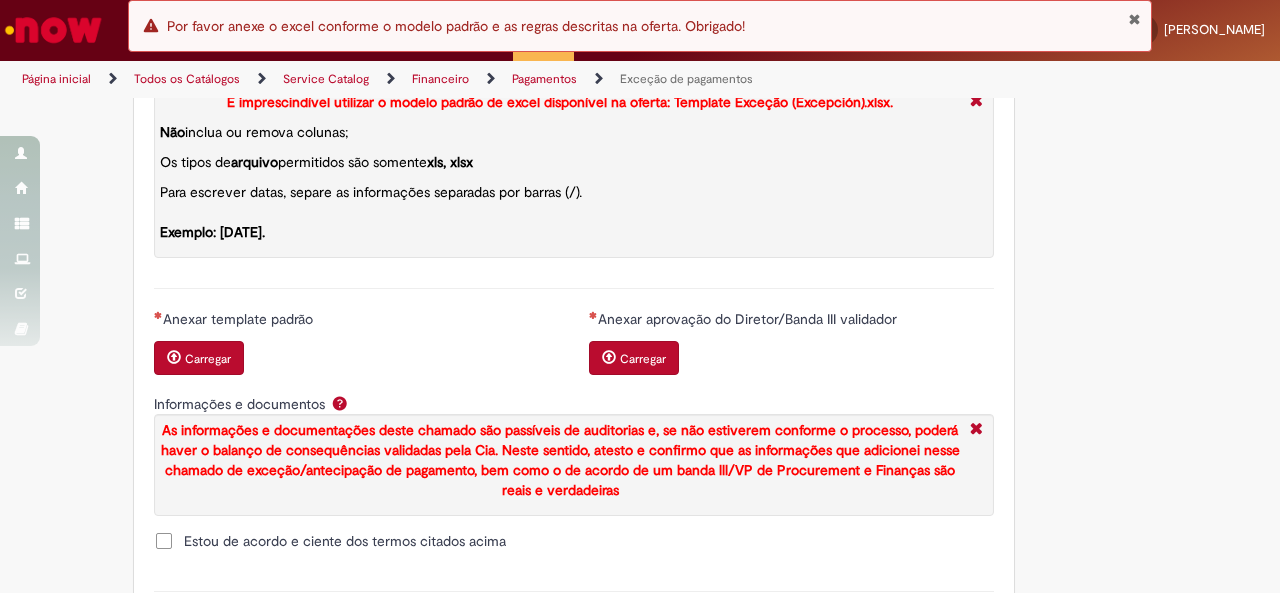 click on "Carregar" at bounding box center [643, 359] 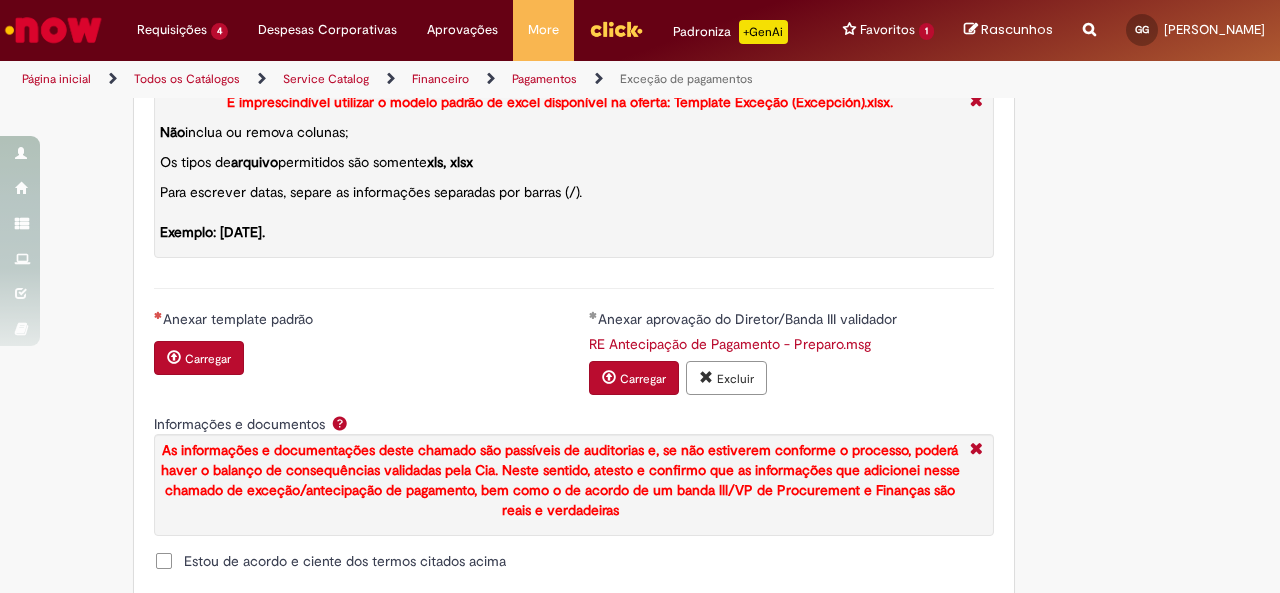 scroll, scrollTop: 2296, scrollLeft: 0, axis: vertical 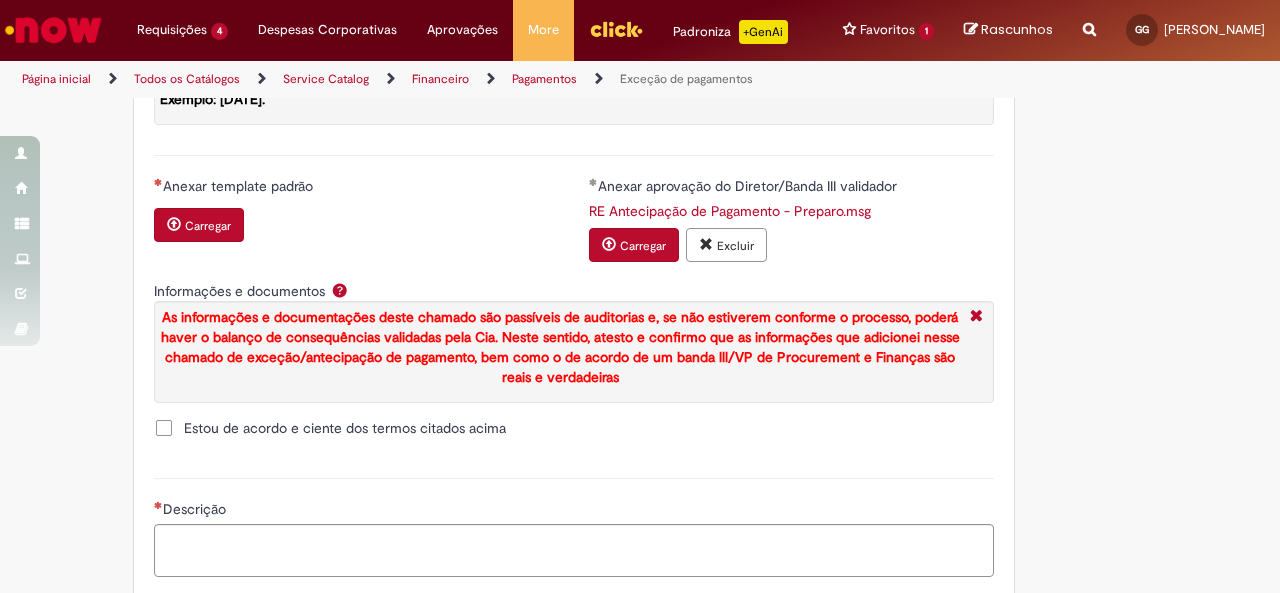 click on "Estou de acordo e ciente dos termos citados acima" at bounding box center [345, 428] 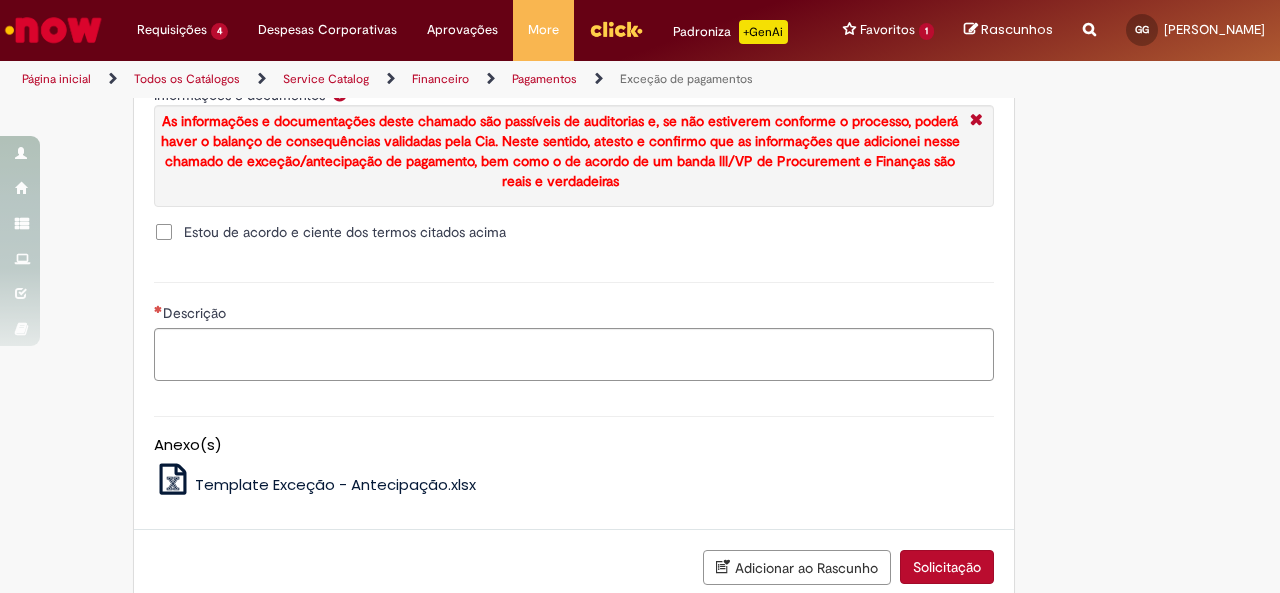 scroll, scrollTop: 2494, scrollLeft: 0, axis: vertical 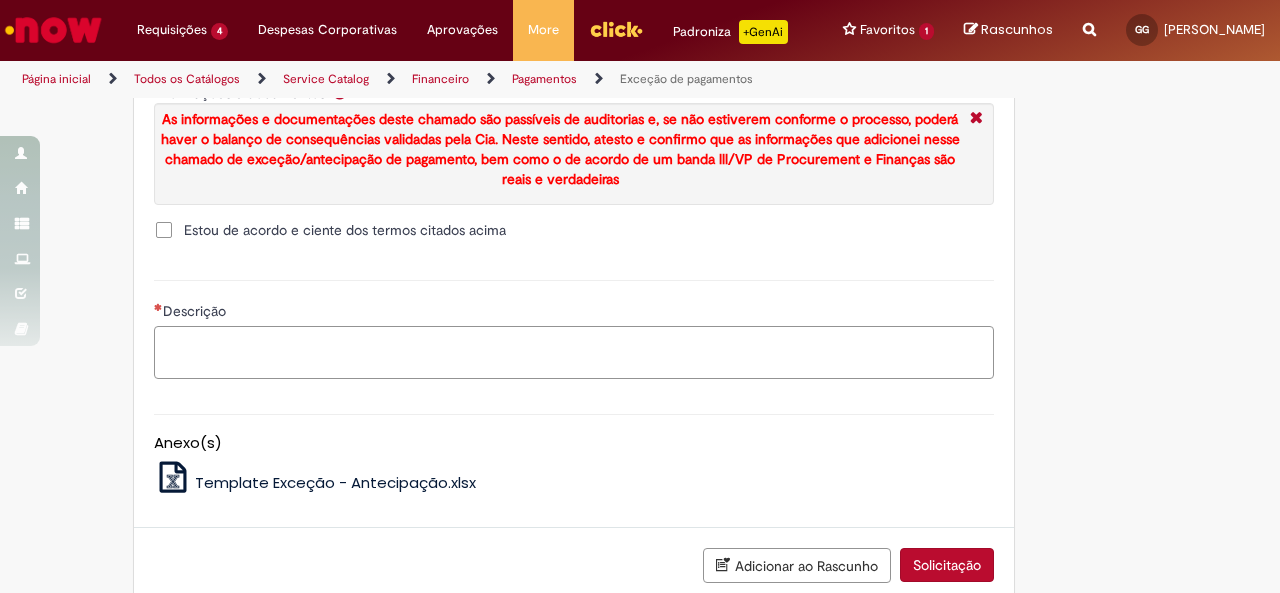 click on "Descrição" at bounding box center (574, 352) 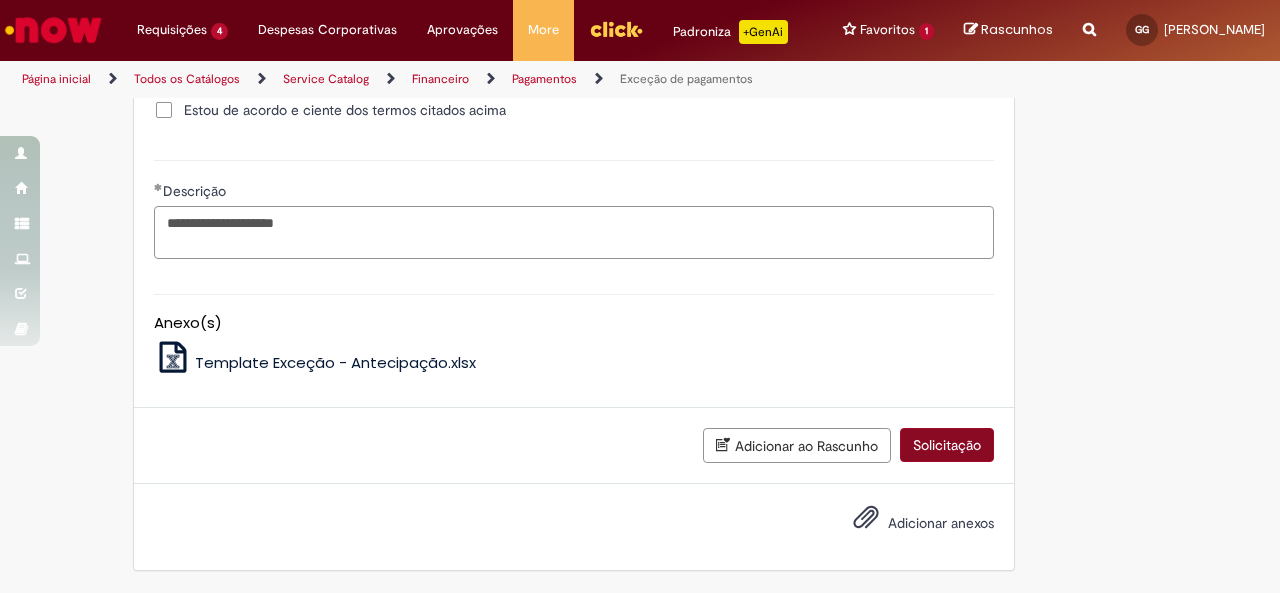 type on "**********" 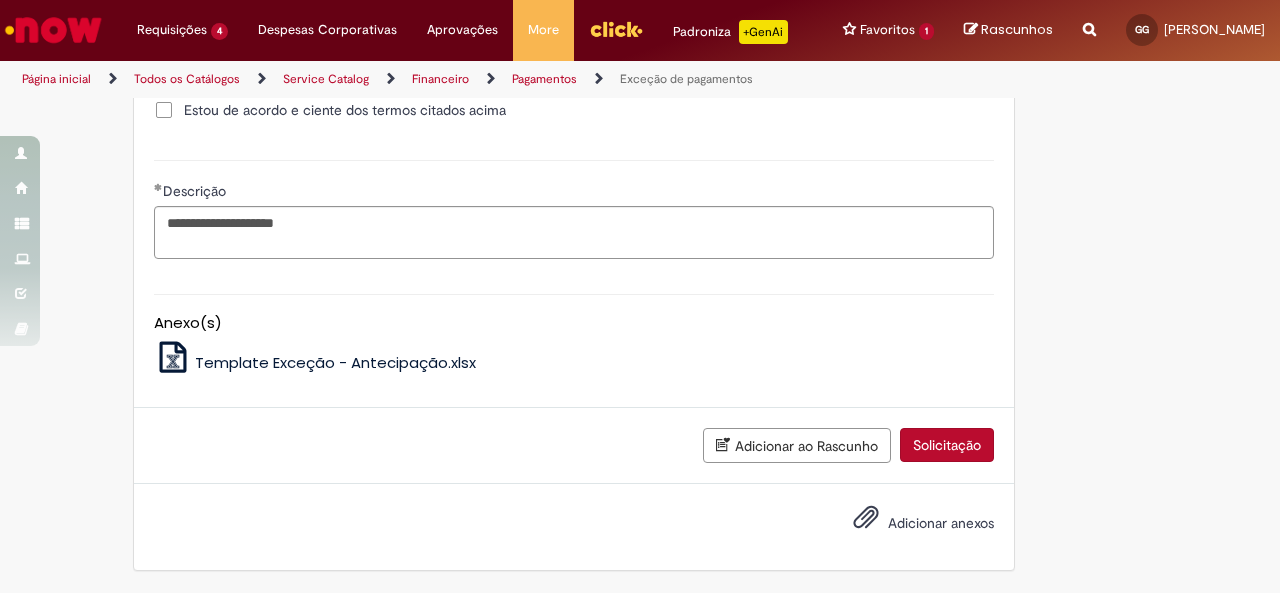 click on "Solicitação" at bounding box center [947, 445] 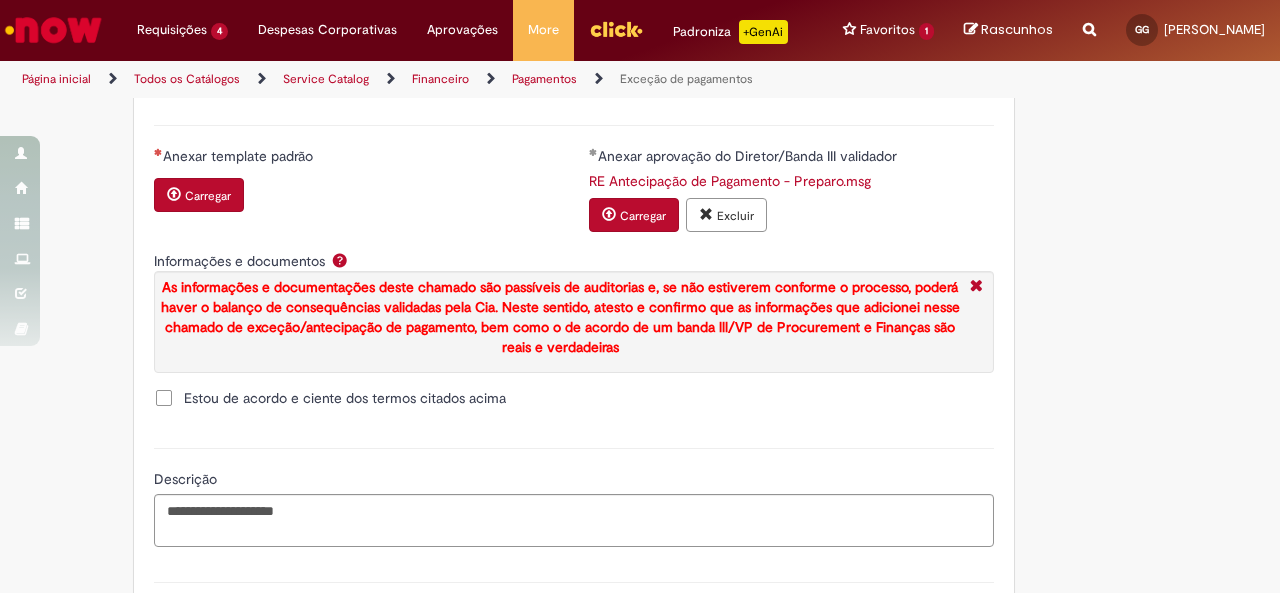 scroll, scrollTop: 2328, scrollLeft: 0, axis: vertical 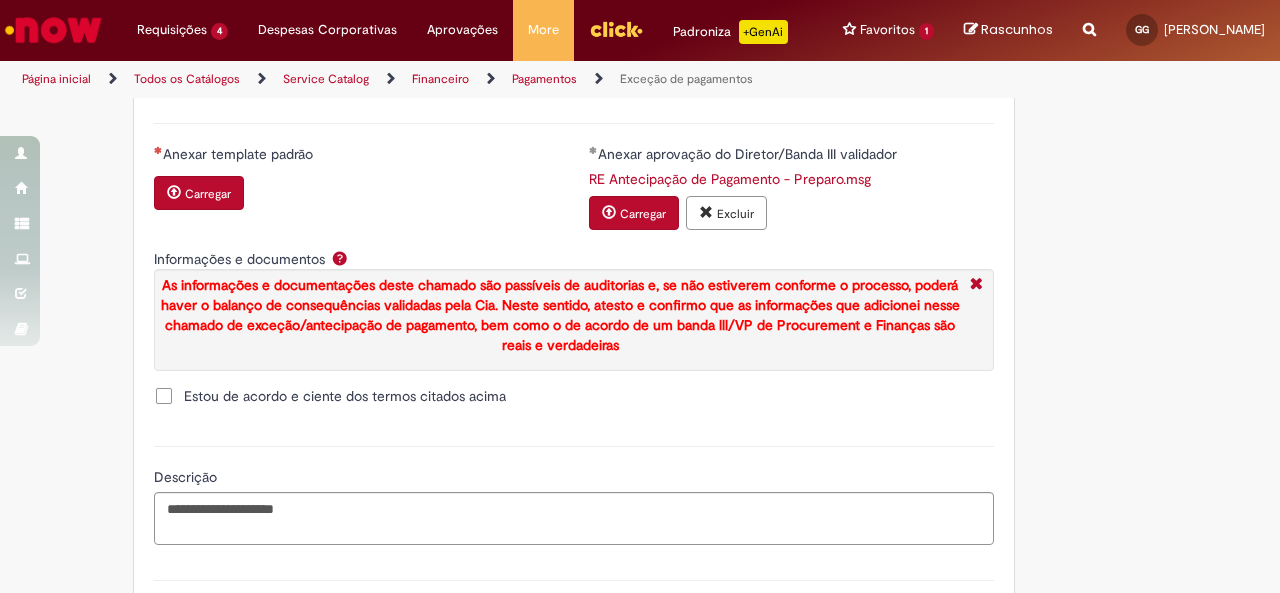 click on "Carregar" at bounding box center (208, 194) 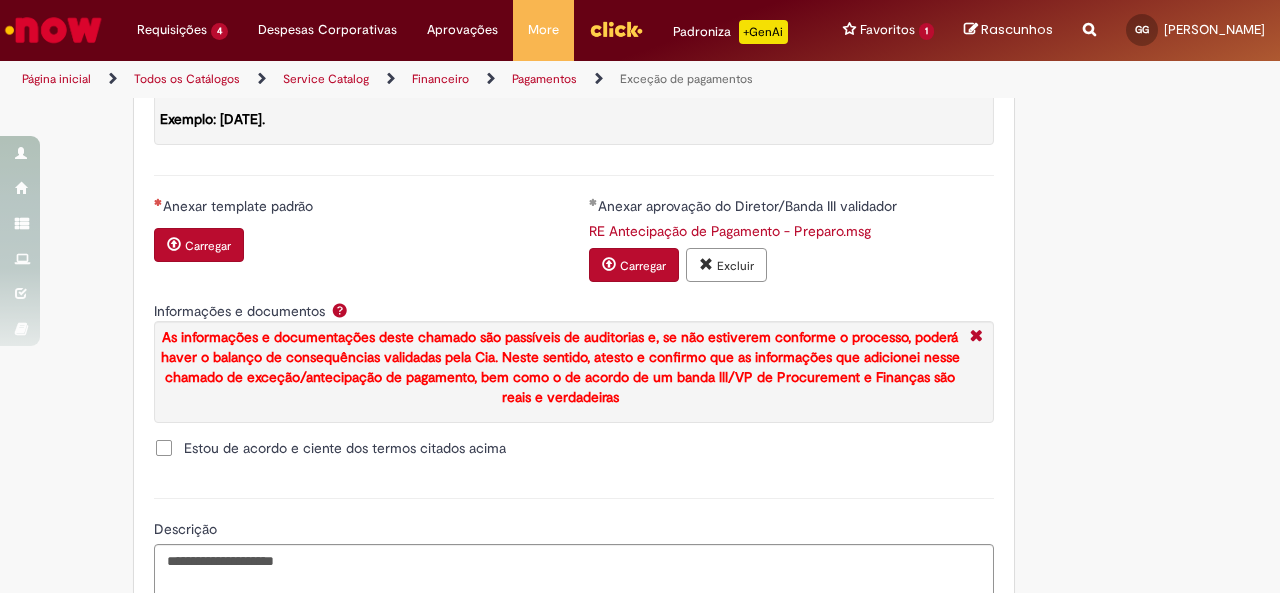 scroll, scrollTop: 2166, scrollLeft: 0, axis: vertical 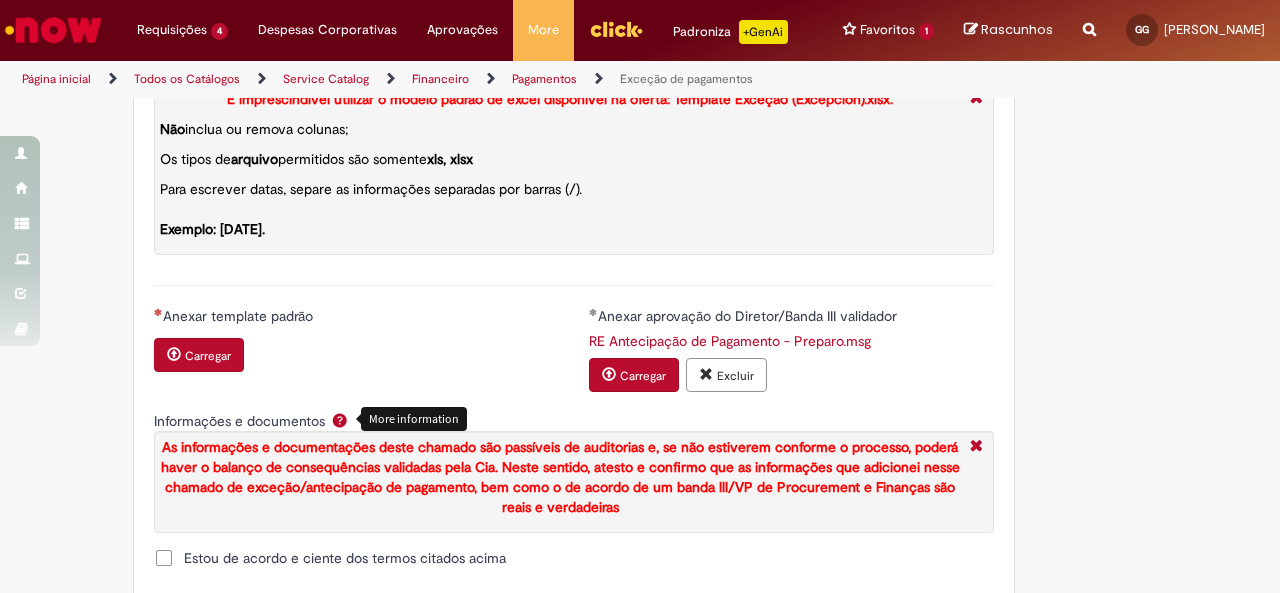 click at bounding box center (340, 420) 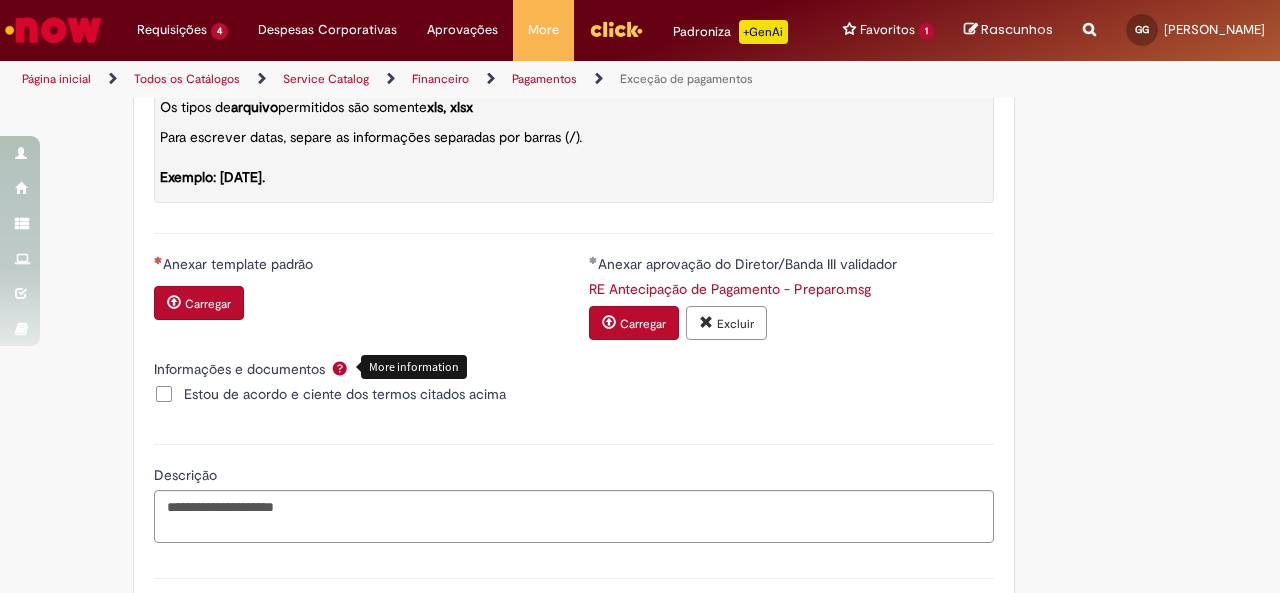 scroll, scrollTop: 2186, scrollLeft: 0, axis: vertical 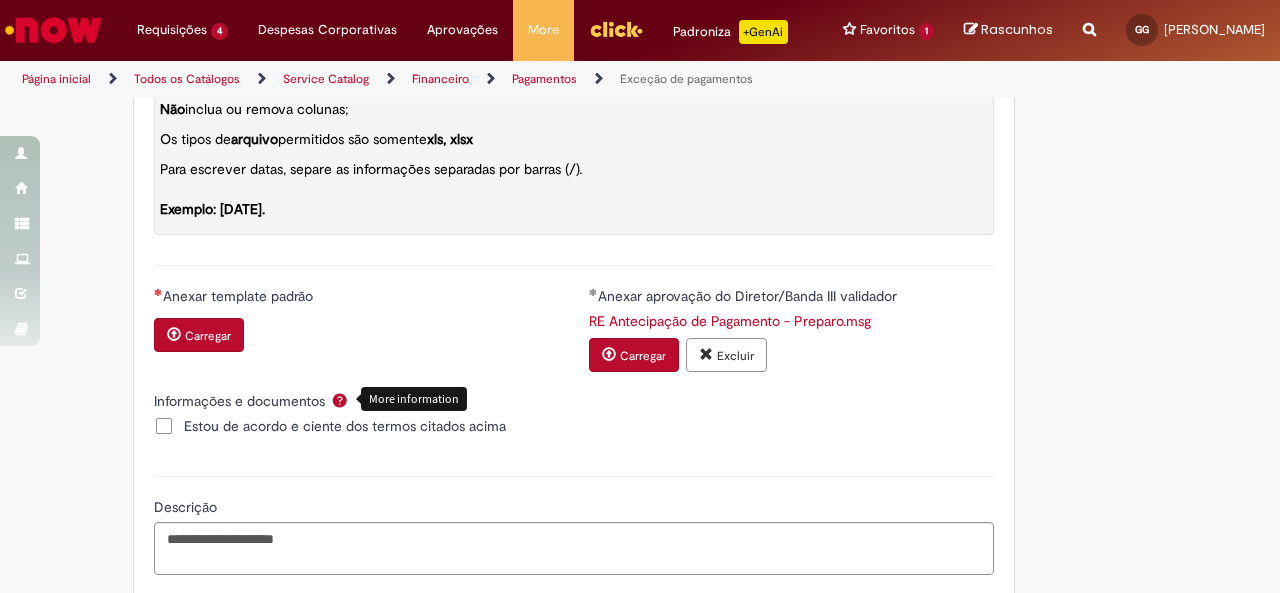 click on "Carregar" at bounding box center (199, 335) 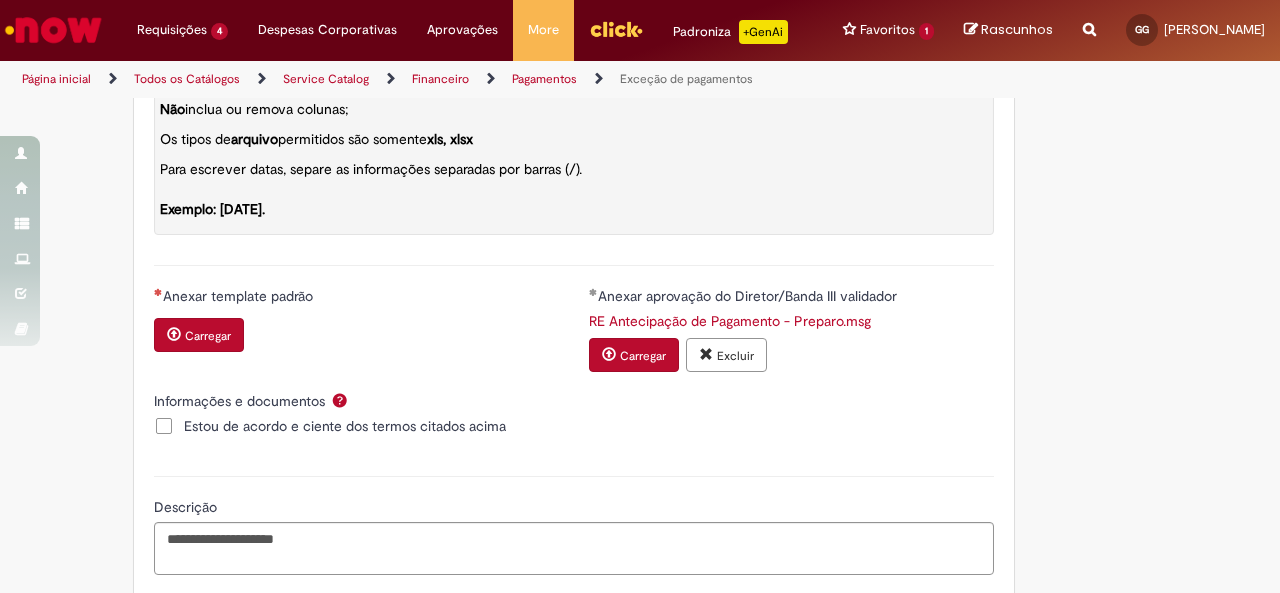 type 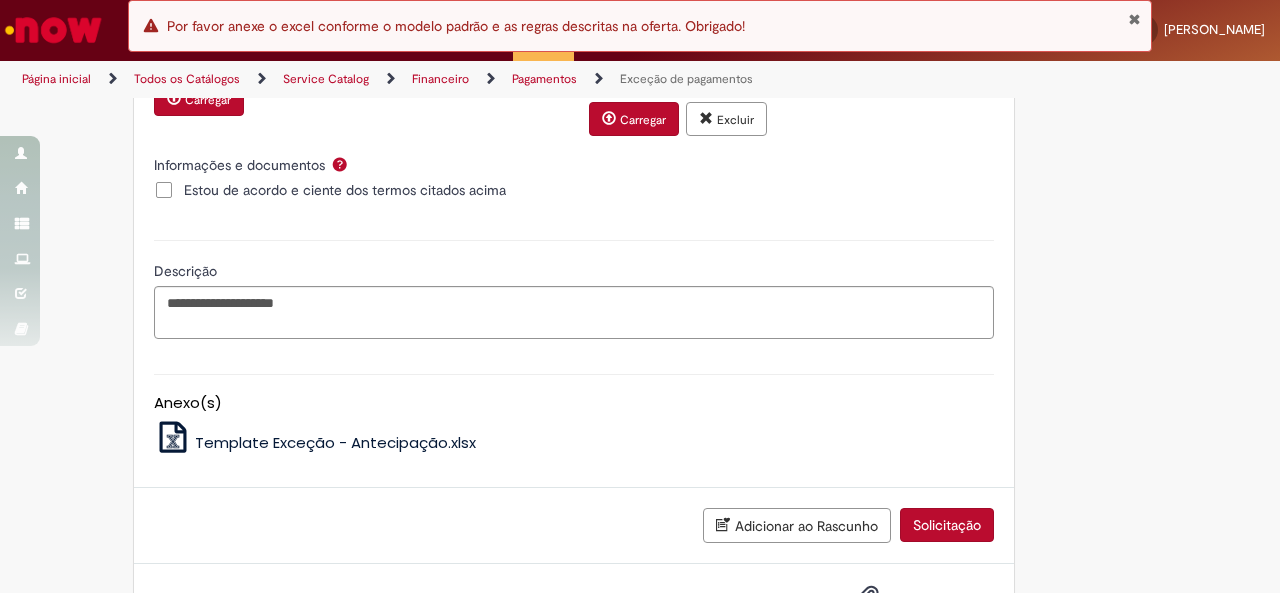 scroll, scrollTop: 2542, scrollLeft: 0, axis: vertical 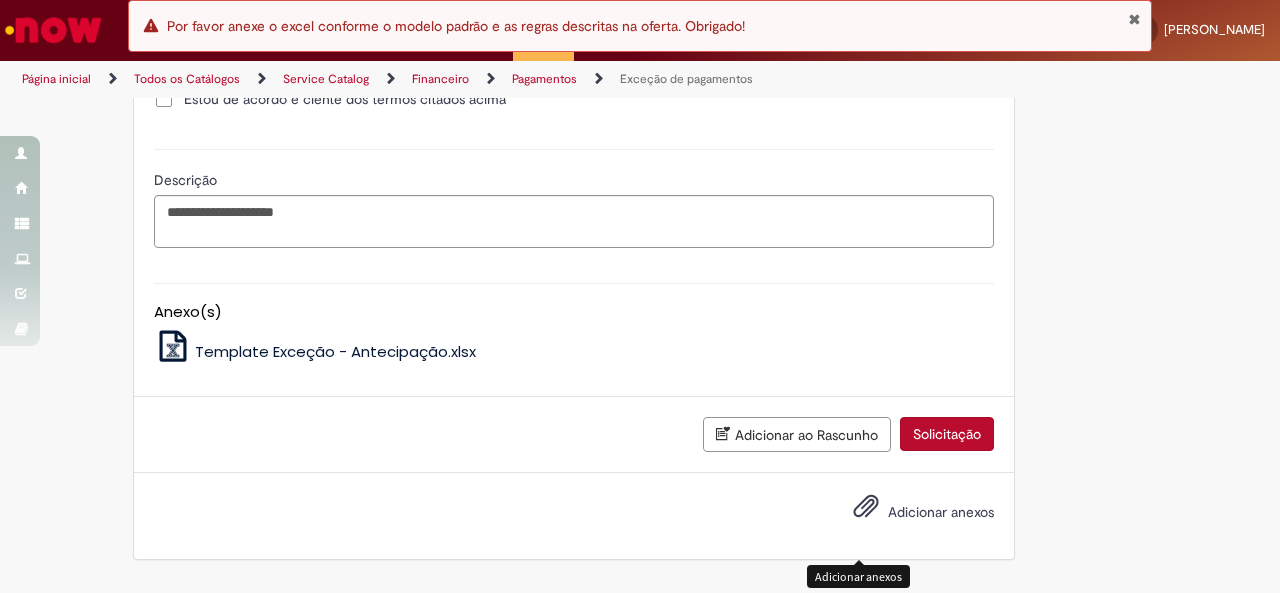 click on "Adicionar anexos" at bounding box center [941, 512] 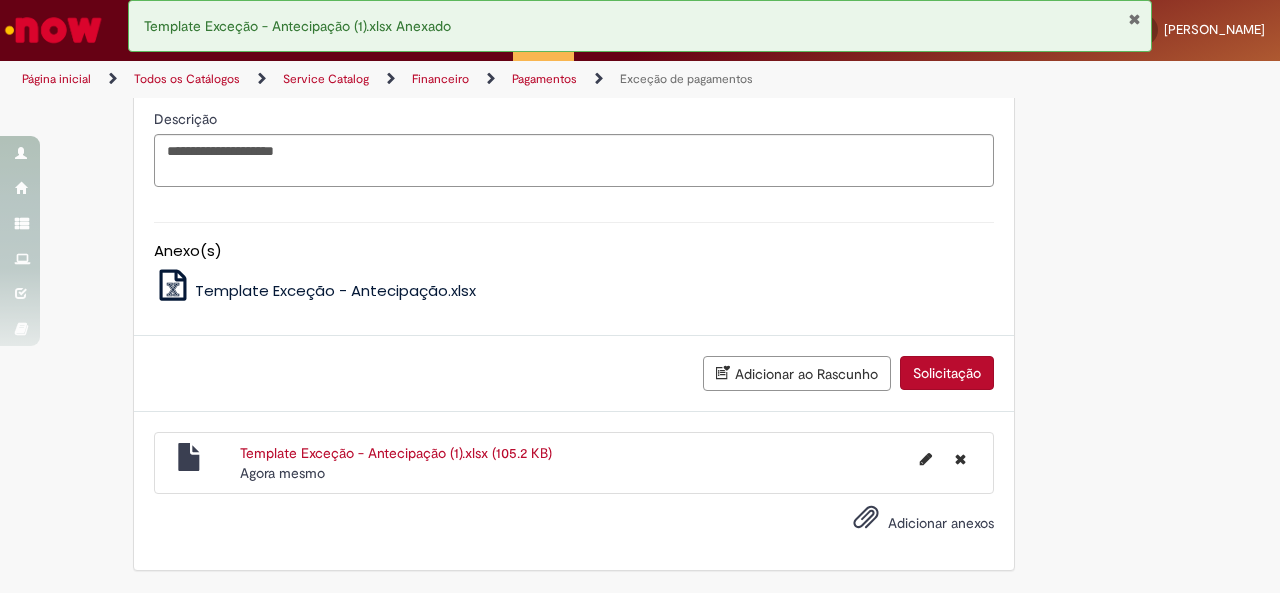 scroll, scrollTop: 2614, scrollLeft: 0, axis: vertical 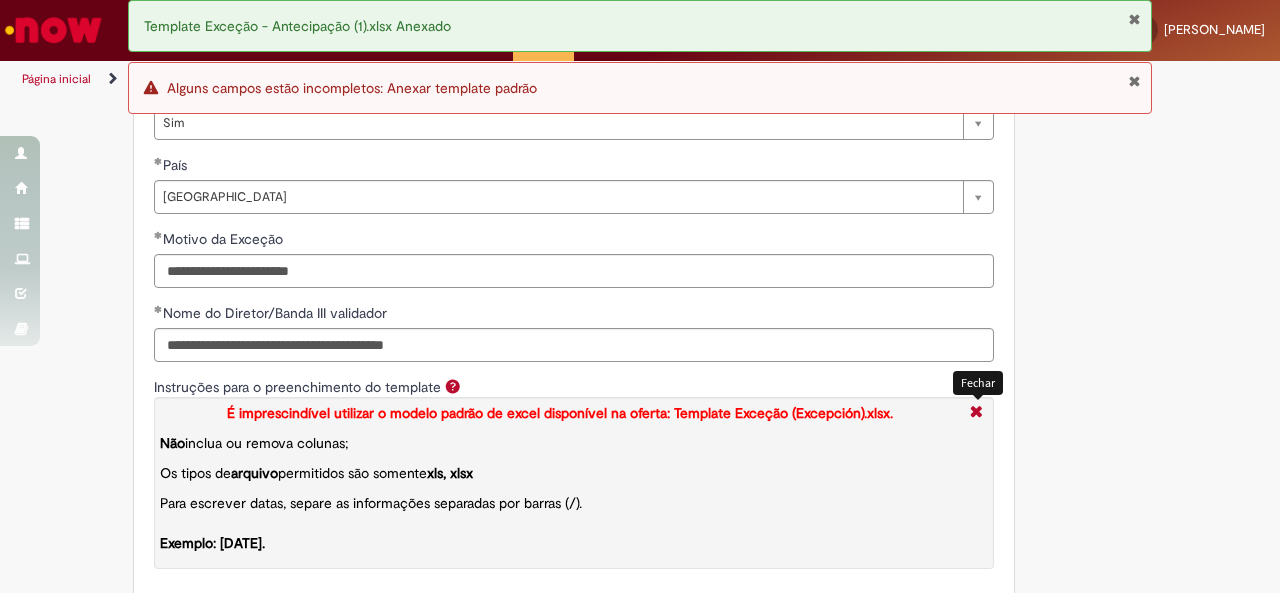 click at bounding box center (976, 413) 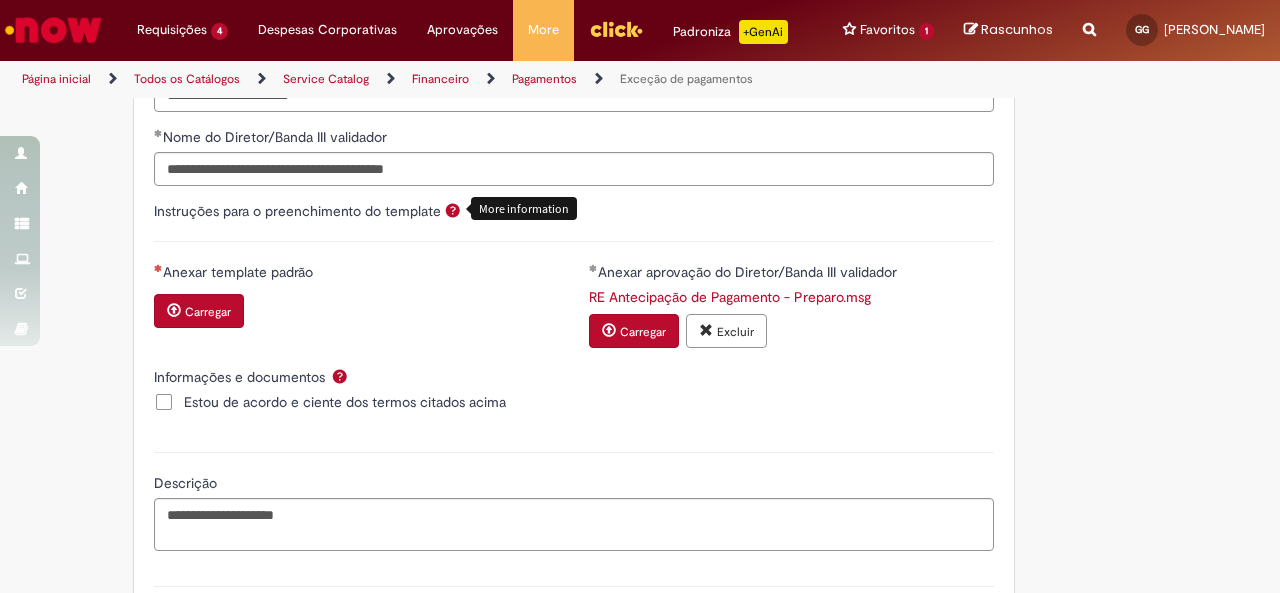 scroll, scrollTop: 2026, scrollLeft: 0, axis: vertical 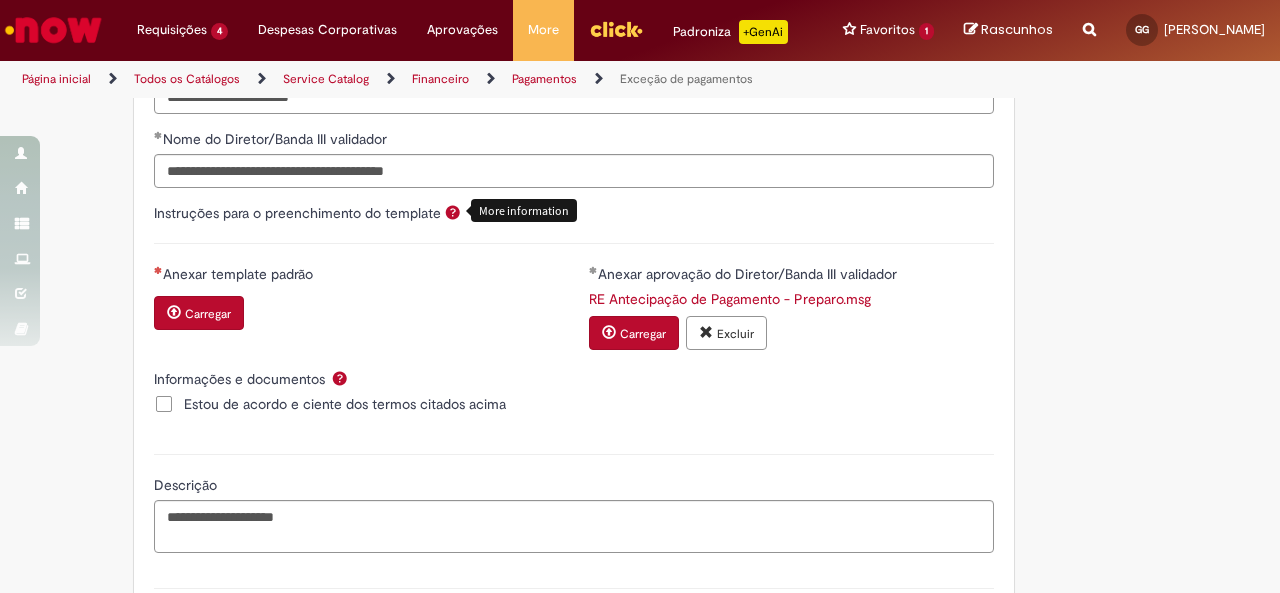 click on "Carregar" at bounding box center (208, 314) 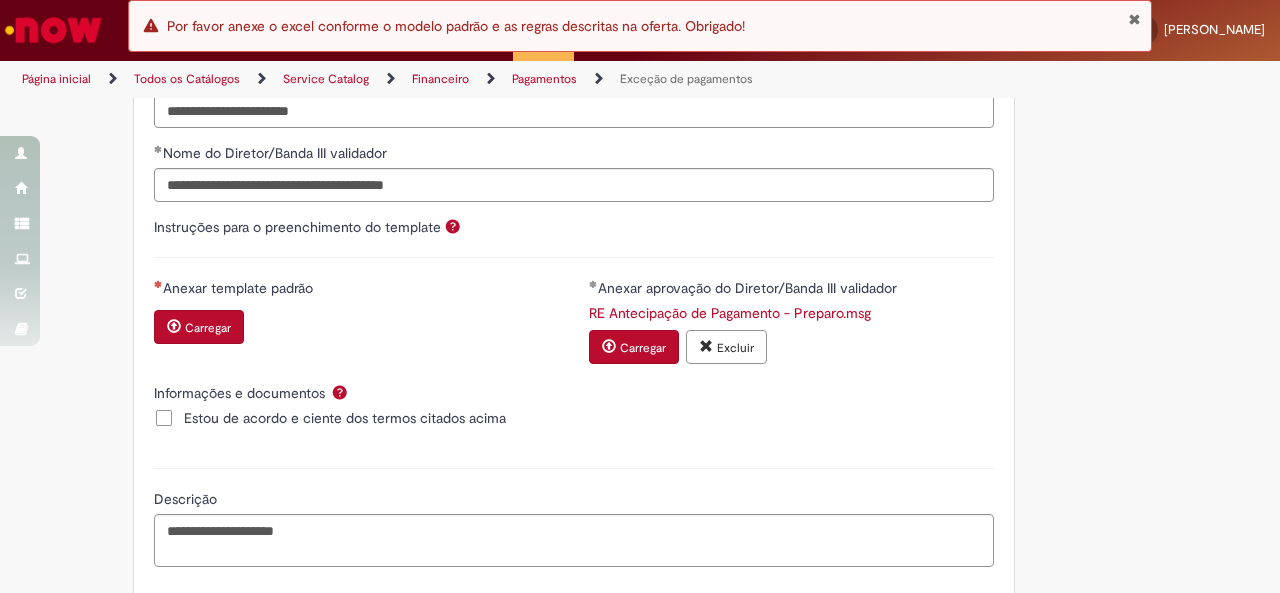 scroll, scrollTop: 1996, scrollLeft: 0, axis: vertical 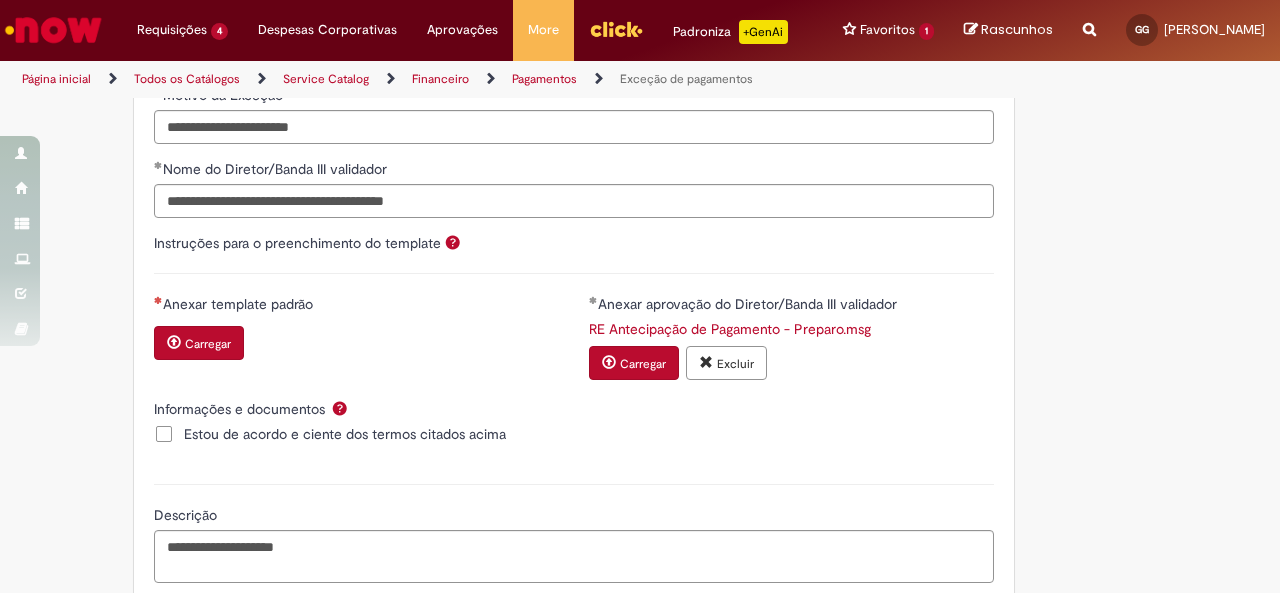 click on "Carregar" at bounding box center [208, 344] 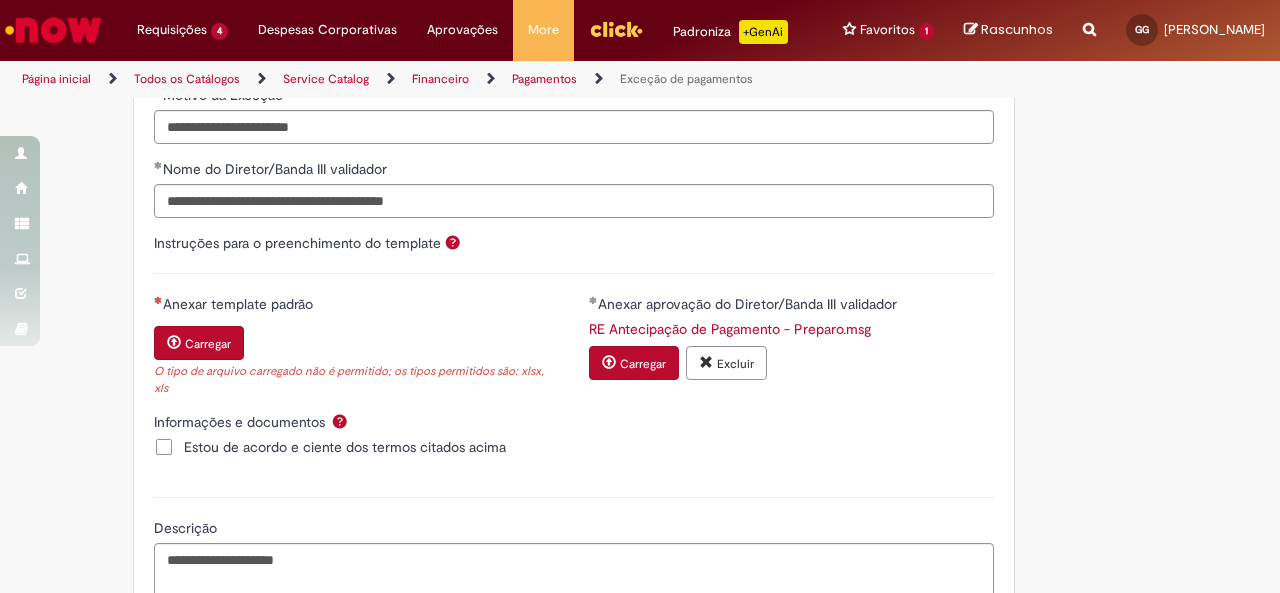click on "Carregar" at bounding box center (208, 344) 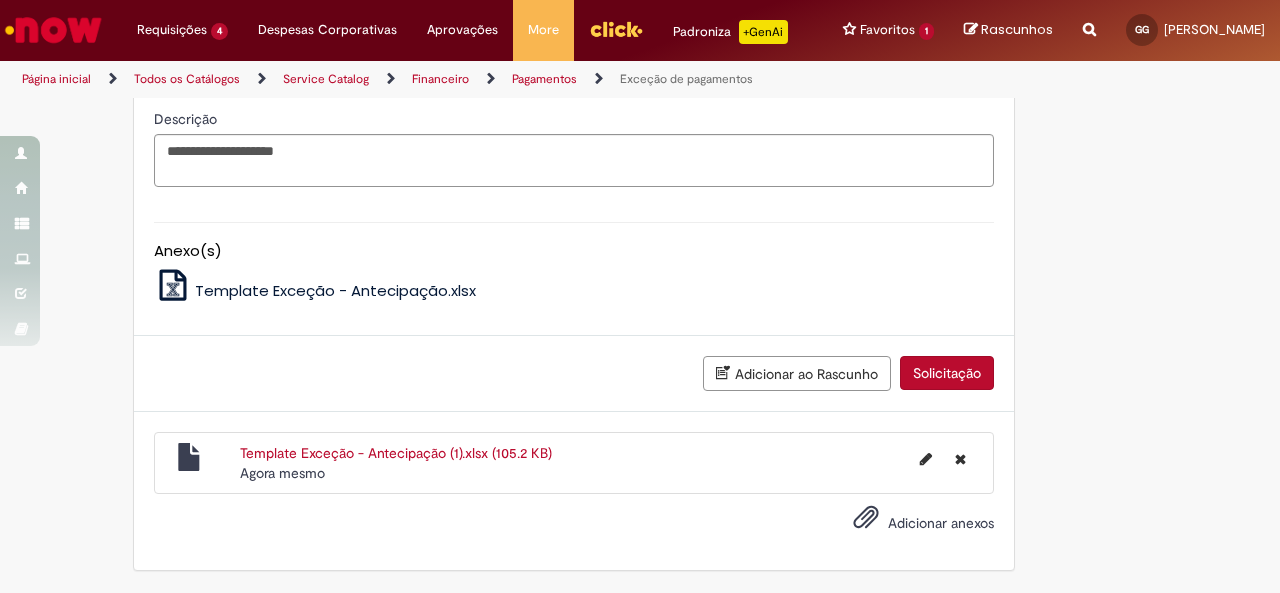 click on "Solicitação" at bounding box center (947, 373) 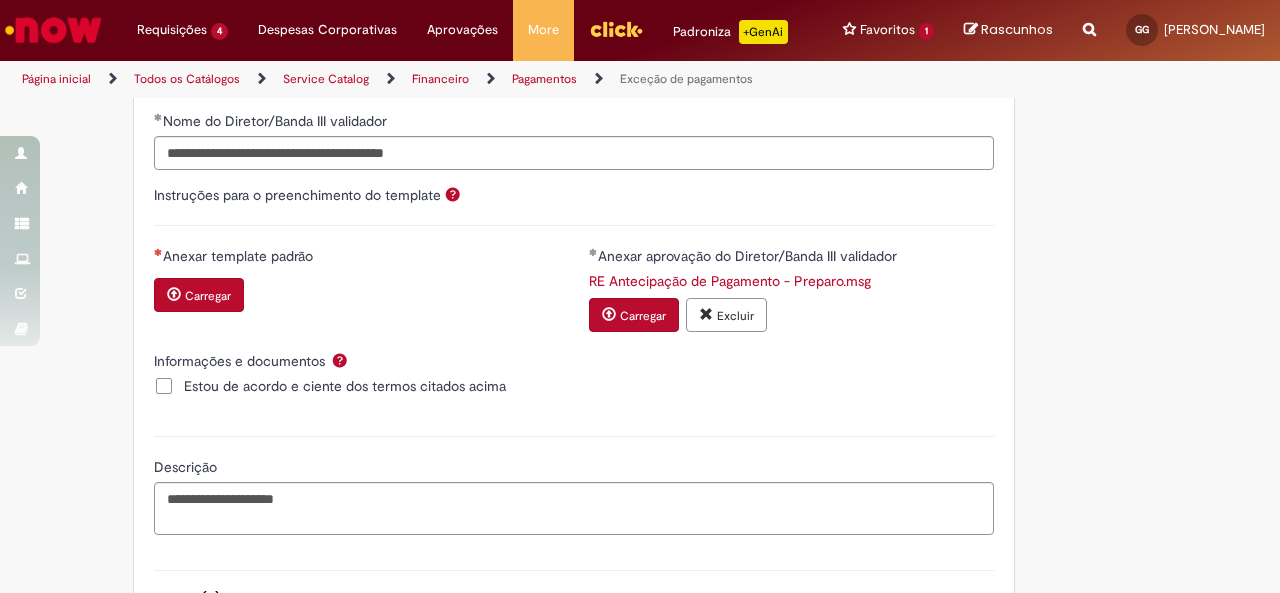 scroll, scrollTop: 2026, scrollLeft: 0, axis: vertical 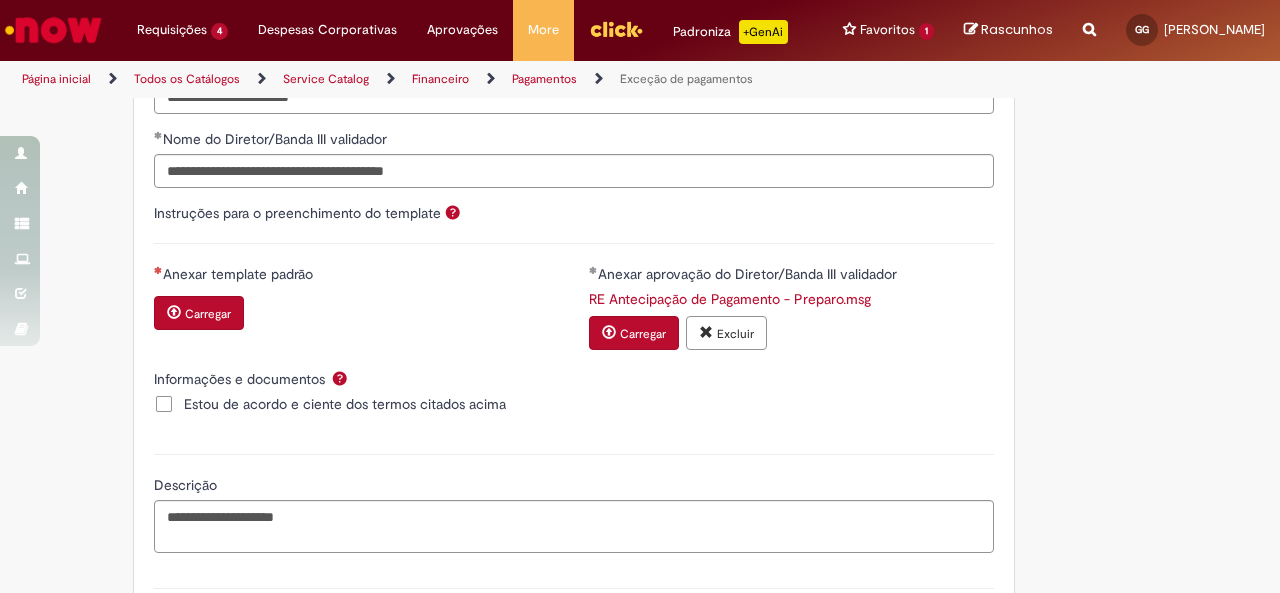 click on "Instruções para o preenchimento do template" at bounding box center (297, 213) 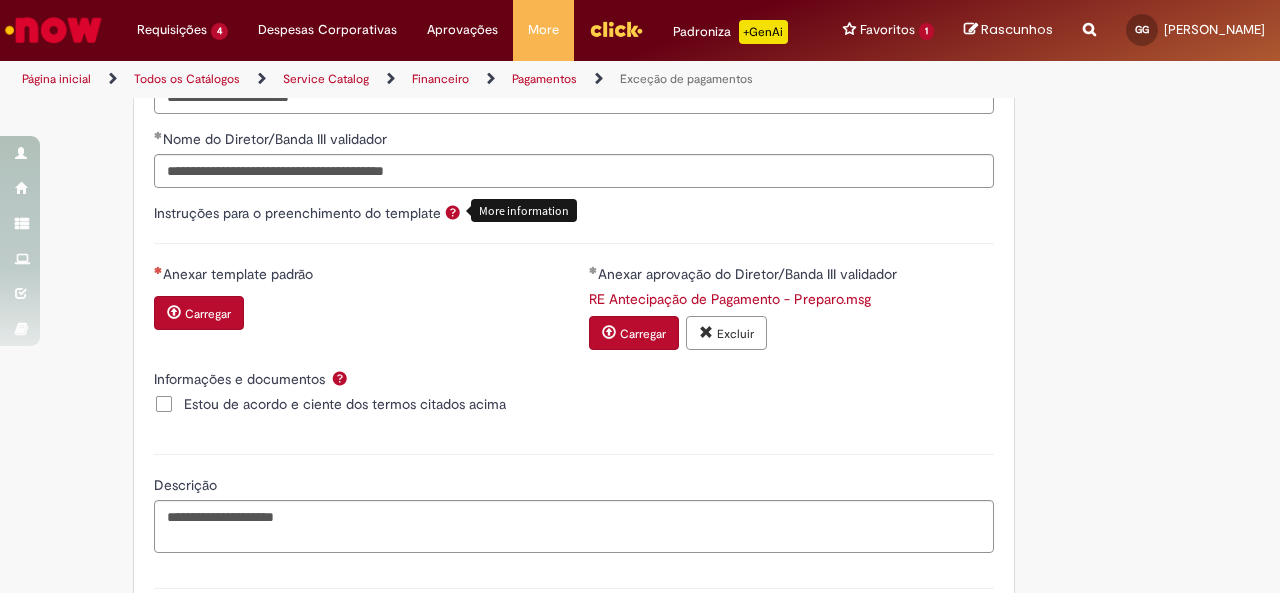 click at bounding box center [453, 212] 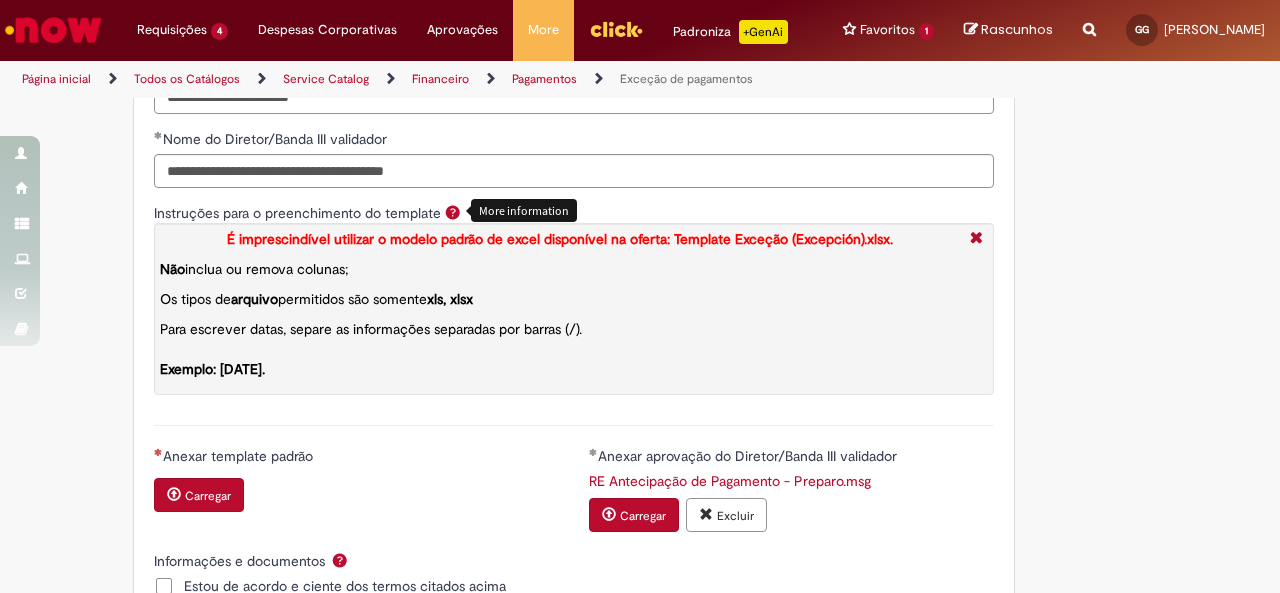 click on "Carregar" at bounding box center [199, 495] 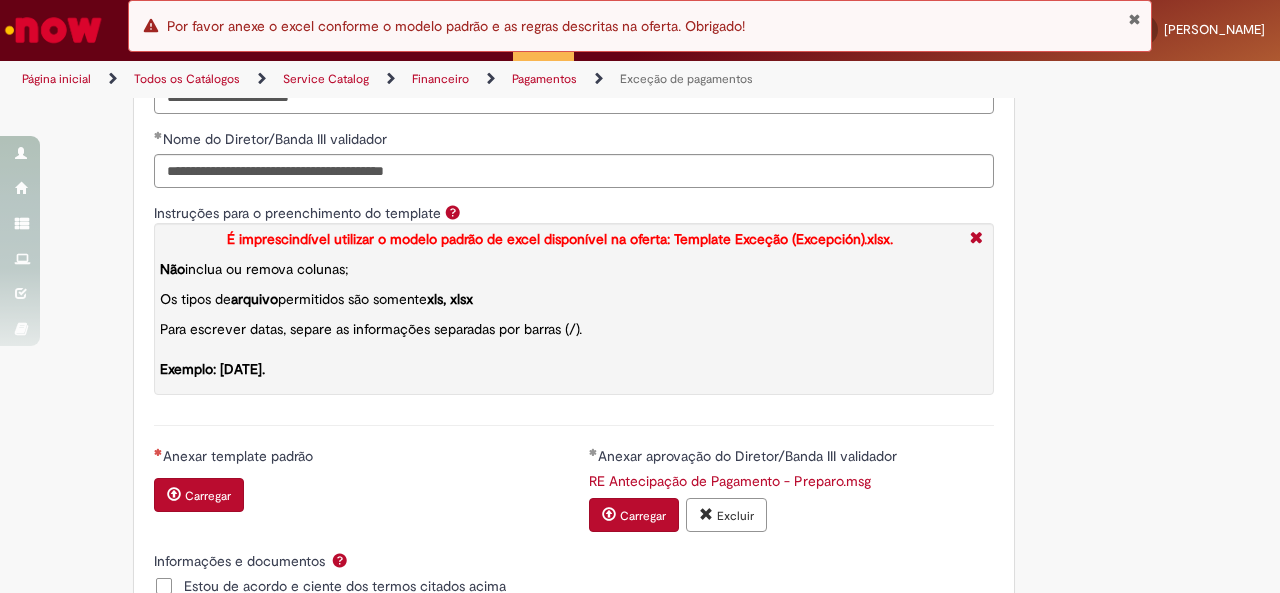 click on "Carregar" at bounding box center (208, 496) 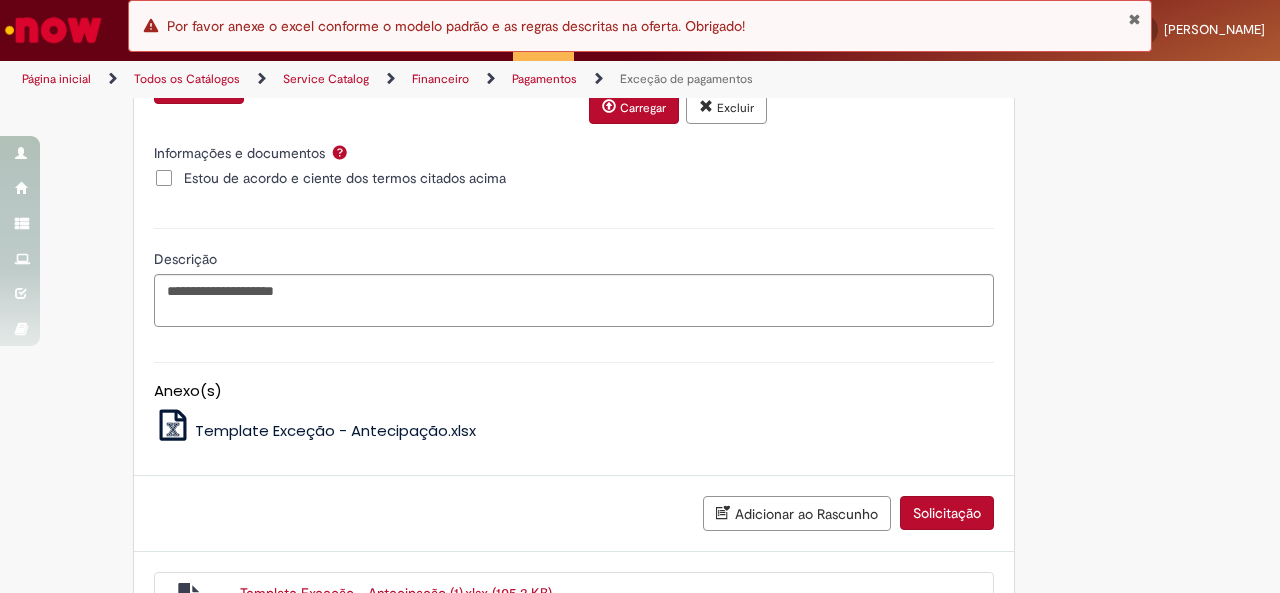 scroll, scrollTop: 2614, scrollLeft: 0, axis: vertical 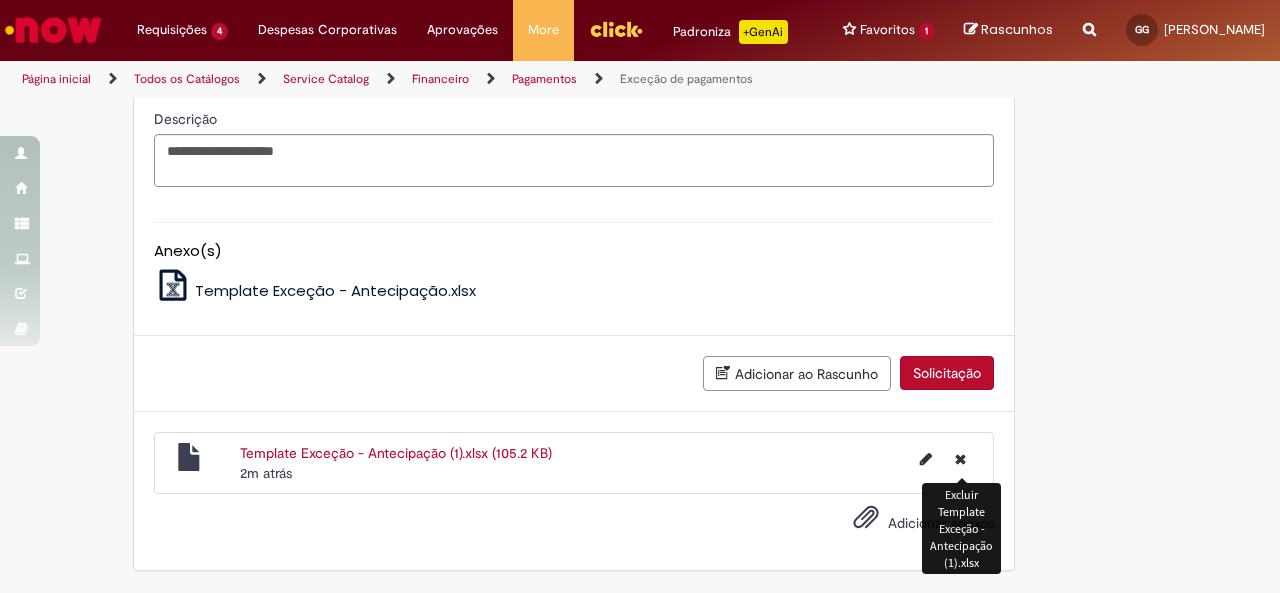 click at bounding box center (960, 459) 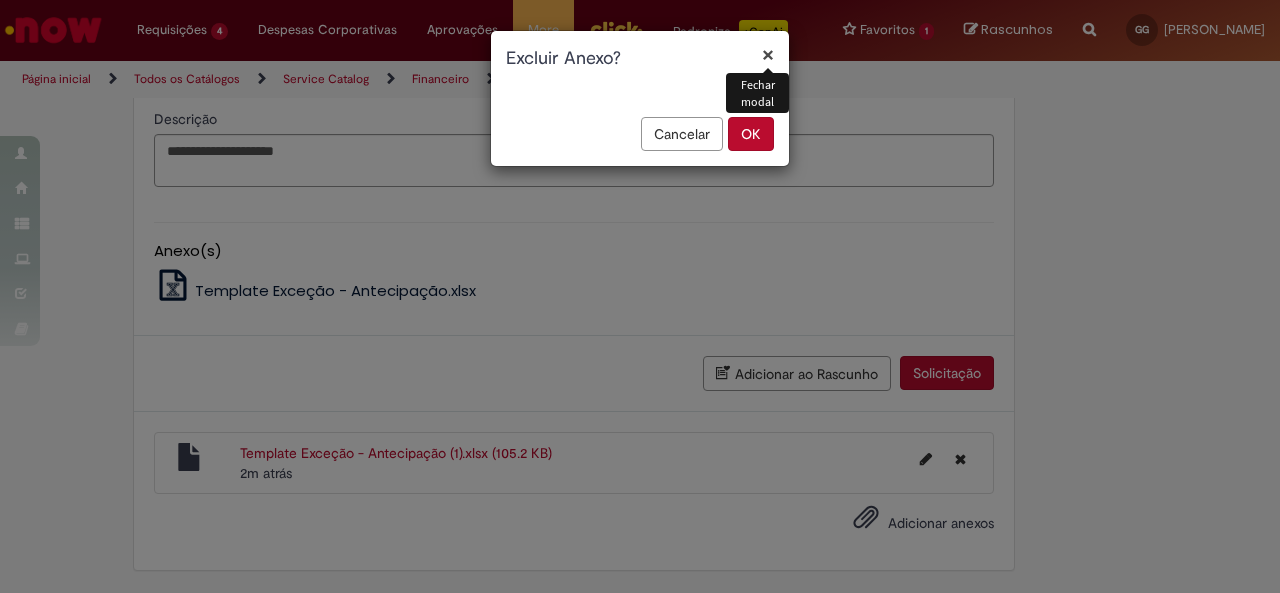 click on "OK" at bounding box center [751, 134] 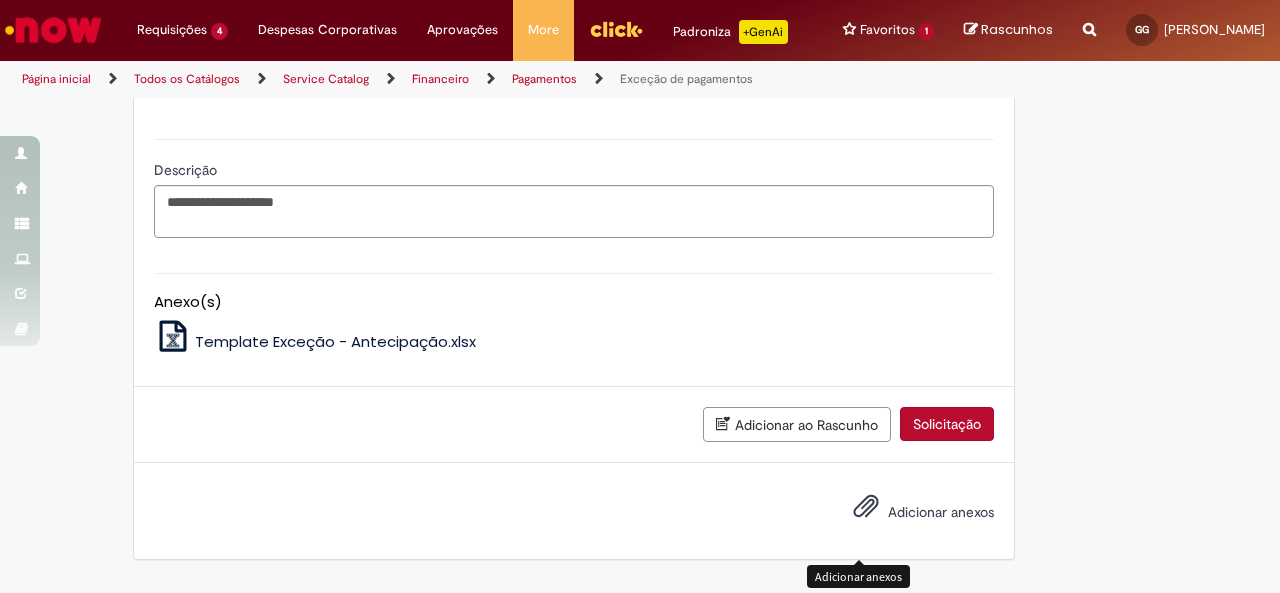 scroll, scrollTop: 2542, scrollLeft: 0, axis: vertical 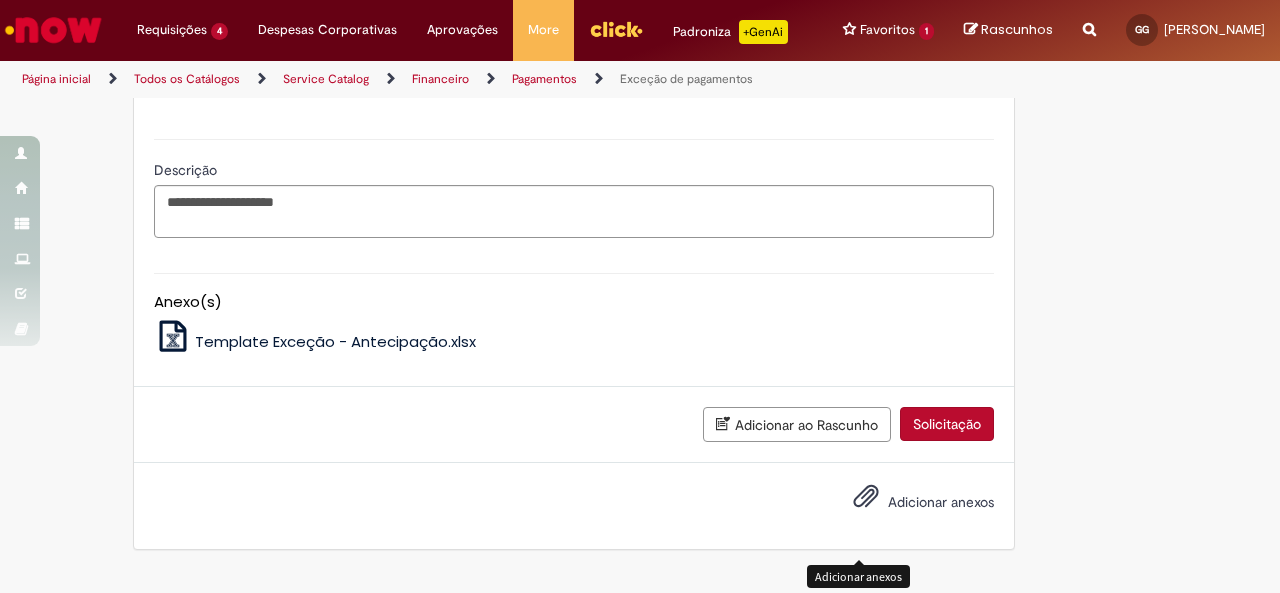 click on "Adicionar anexos" at bounding box center (866, 501) 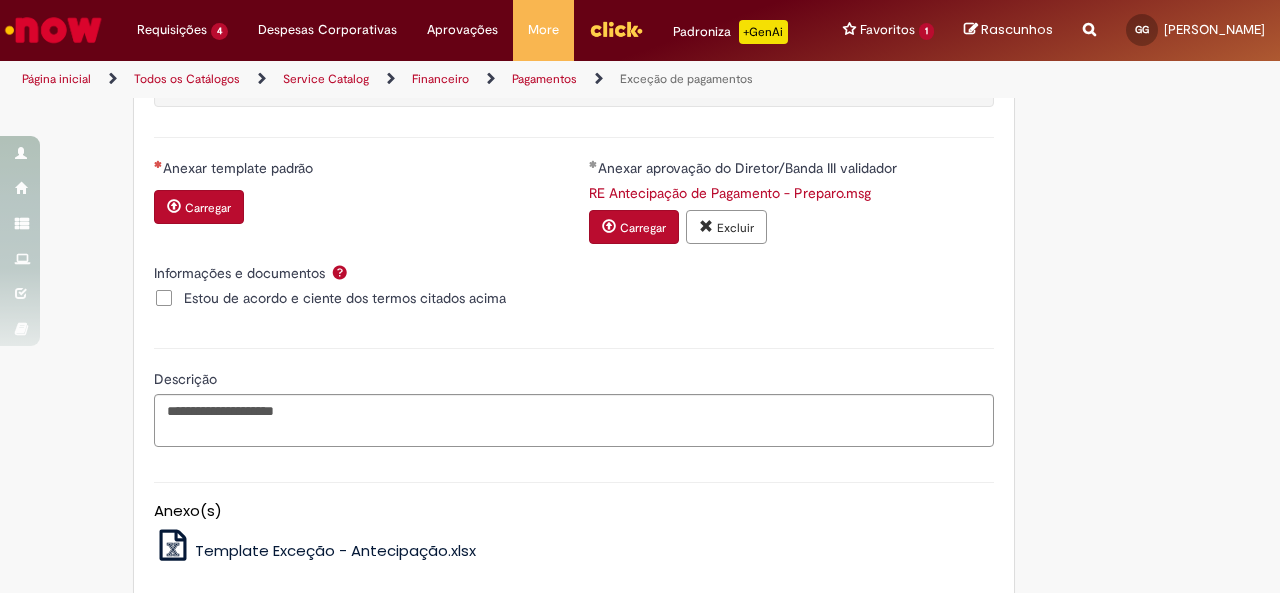 scroll, scrollTop: 2313, scrollLeft: 0, axis: vertical 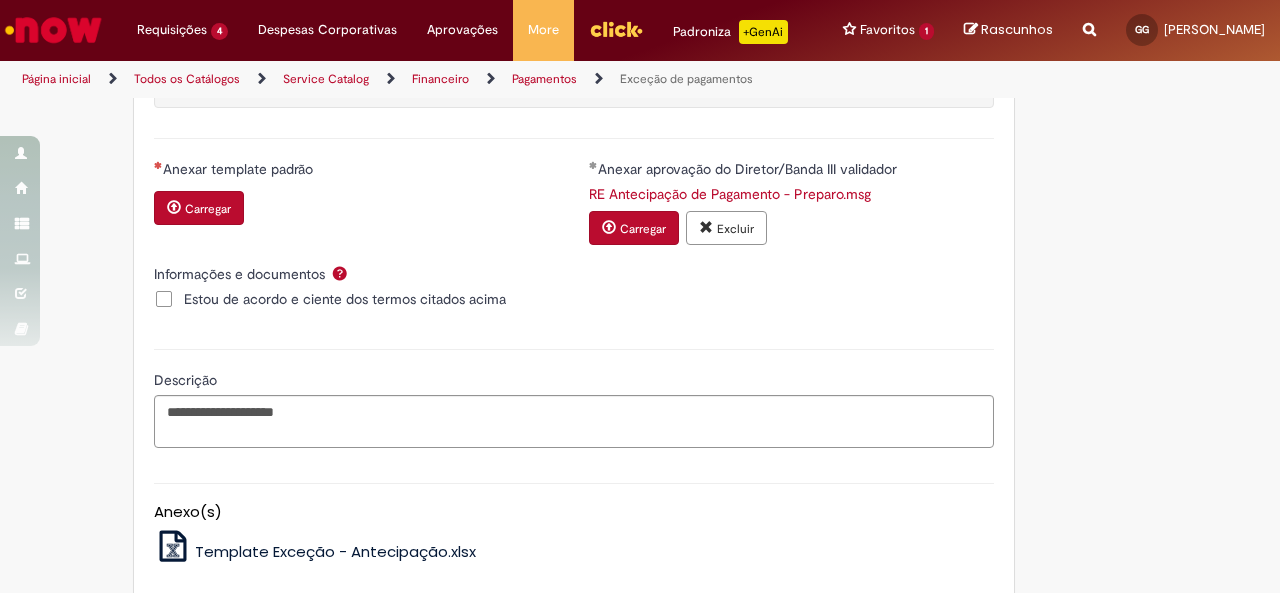 click on "Carregar" at bounding box center [199, 208] 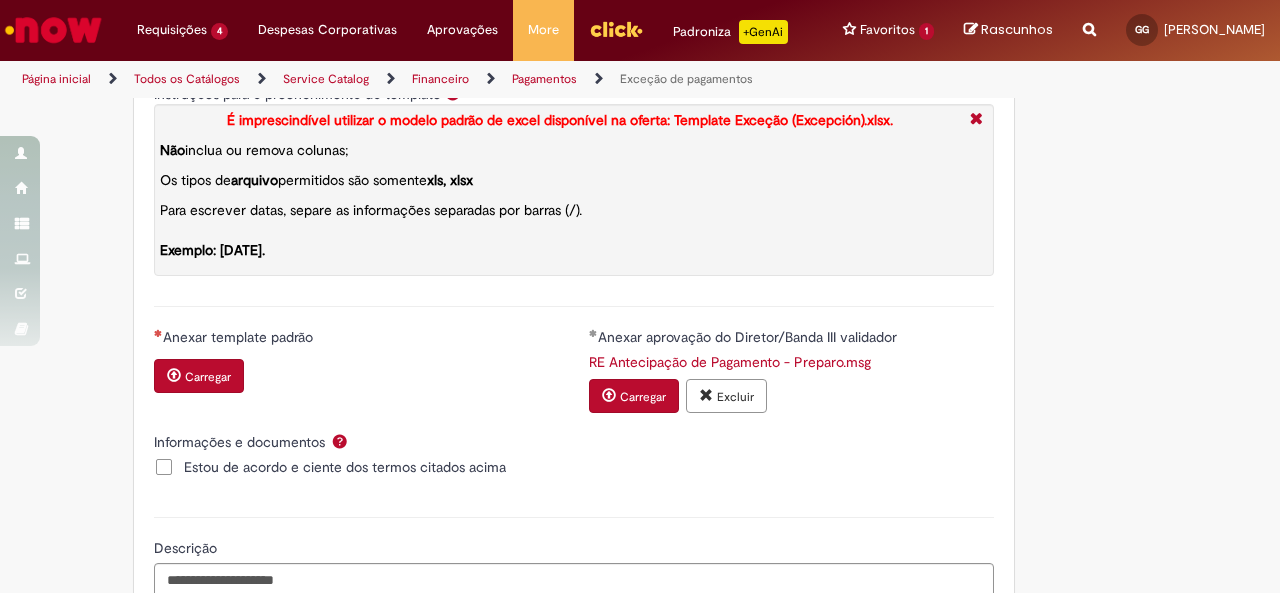 scroll, scrollTop: 2137, scrollLeft: 0, axis: vertical 